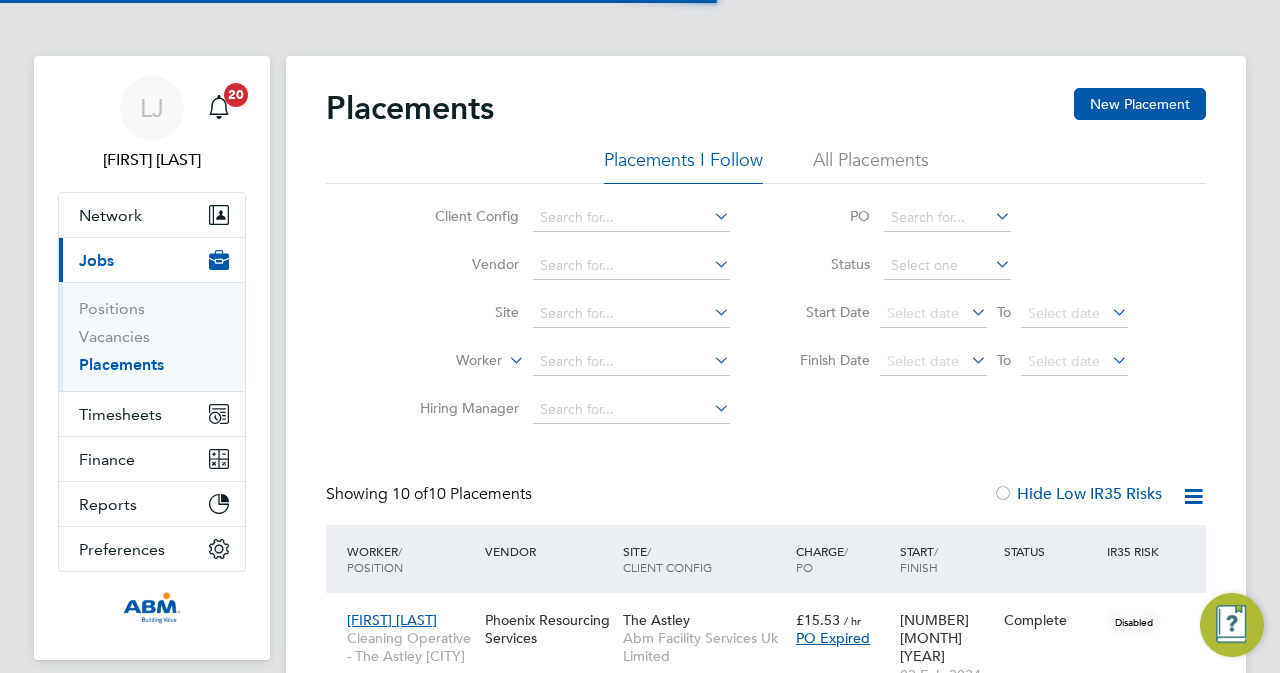 scroll, scrollTop: 0, scrollLeft: 0, axis: both 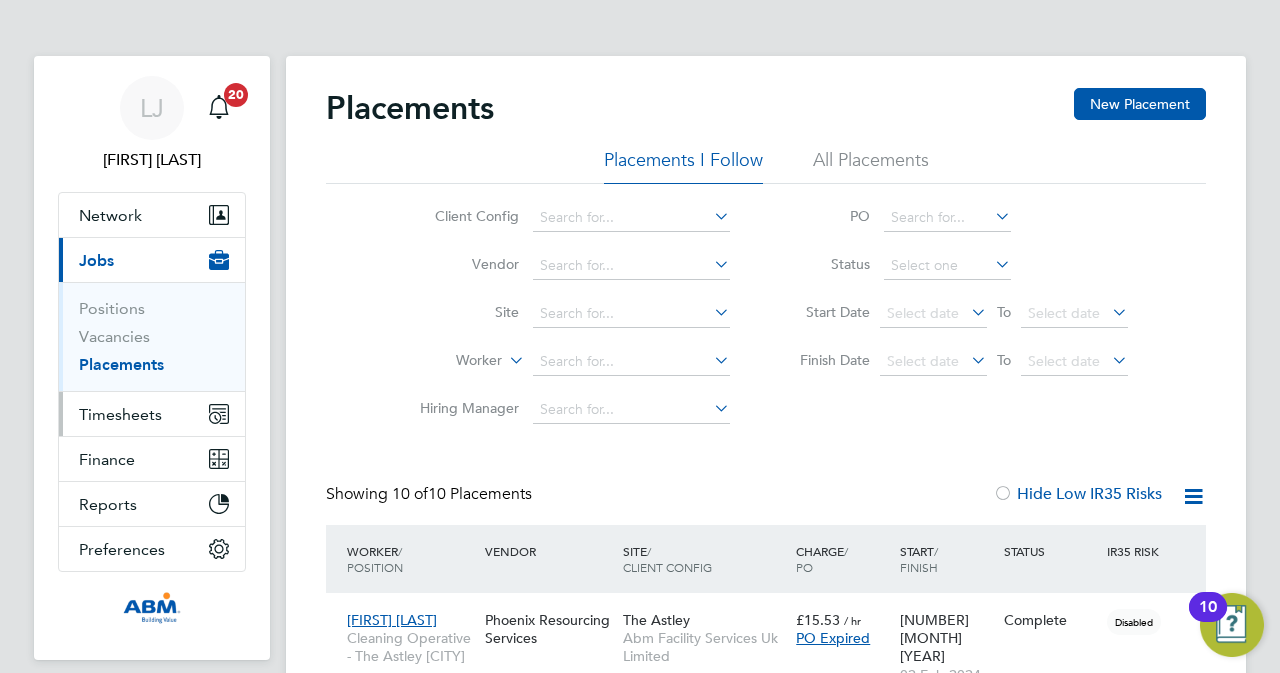 click on "Timesheets" at bounding box center (120, 414) 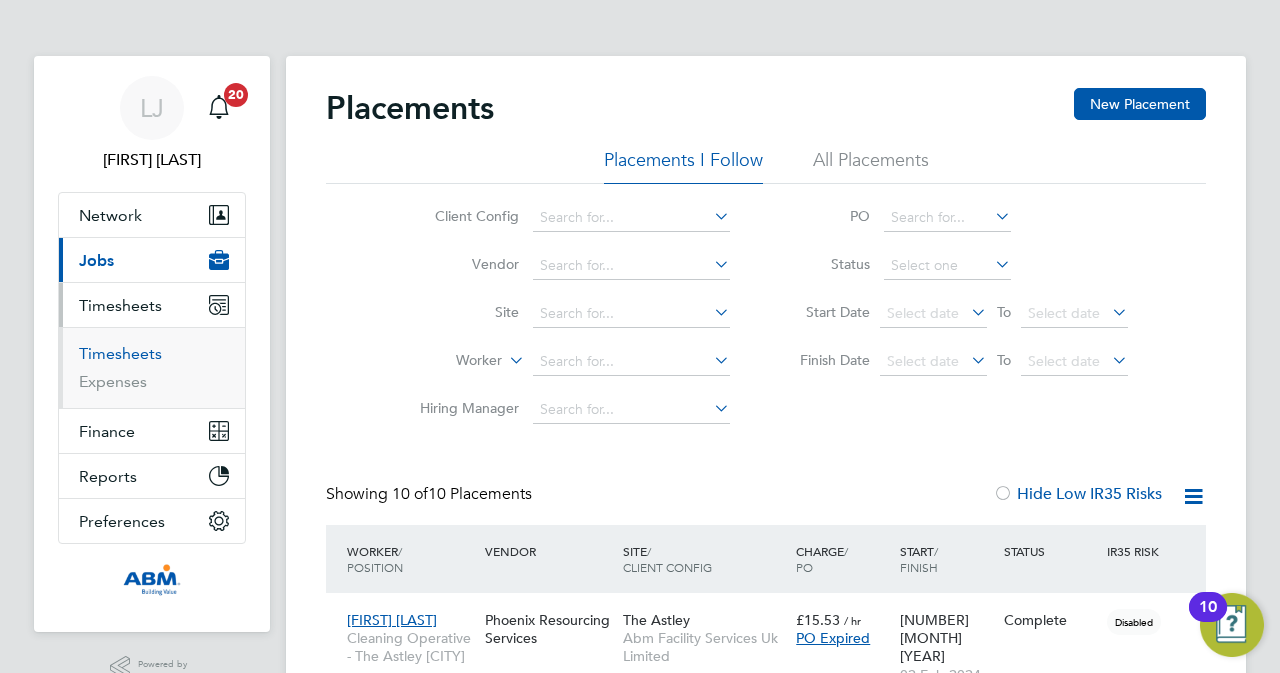 click on "Timesheets" at bounding box center (120, 353) 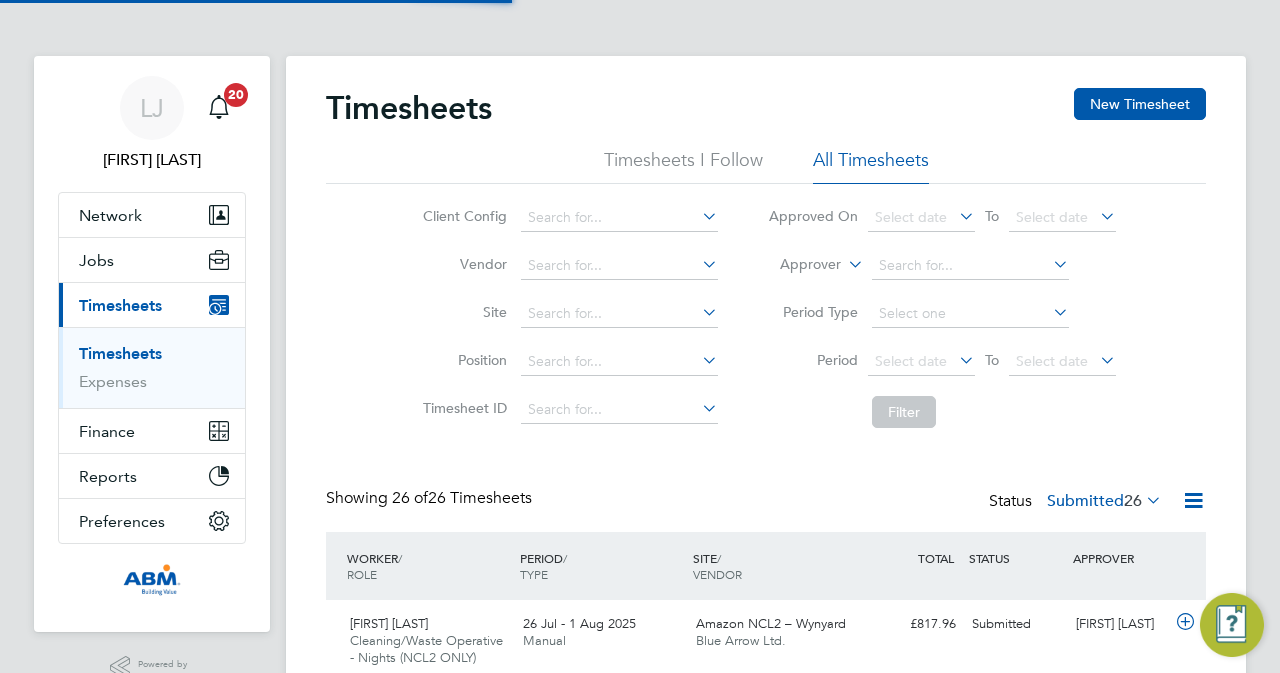 scroll, scrollTop: 10, scrollLeft: 10, axis: both 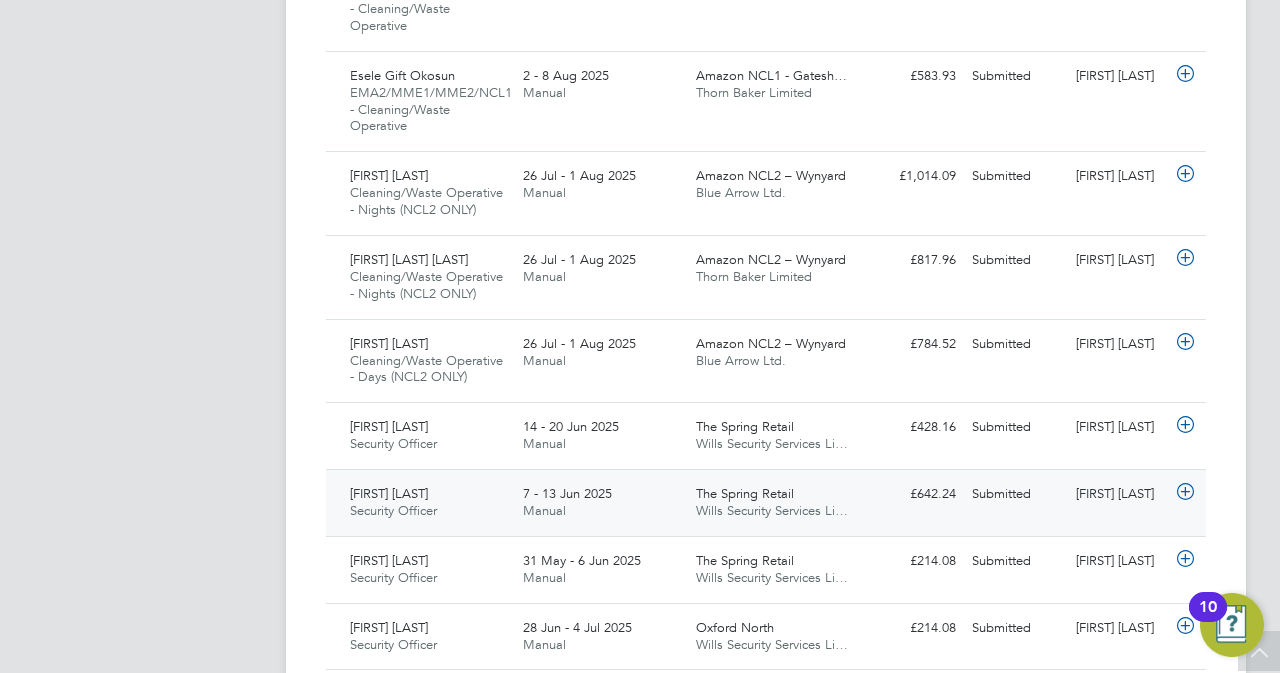 click on "7 - 13 Jun 2025 Manual" 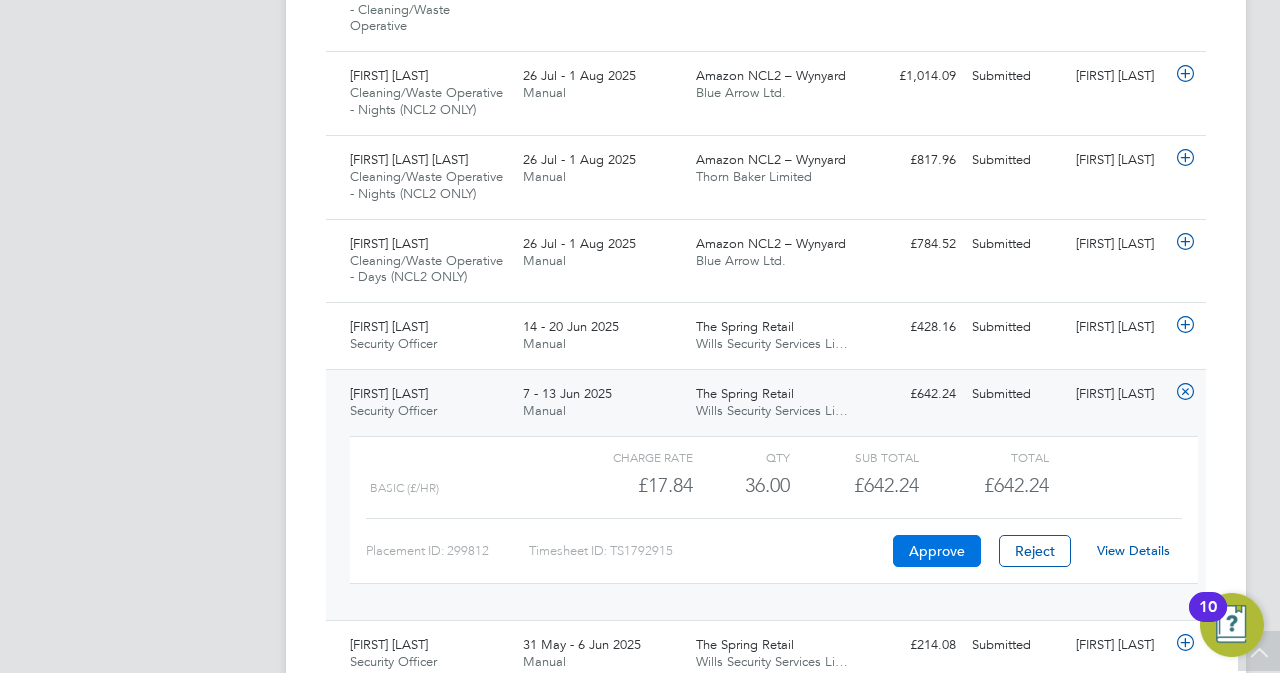 click on "Approve" 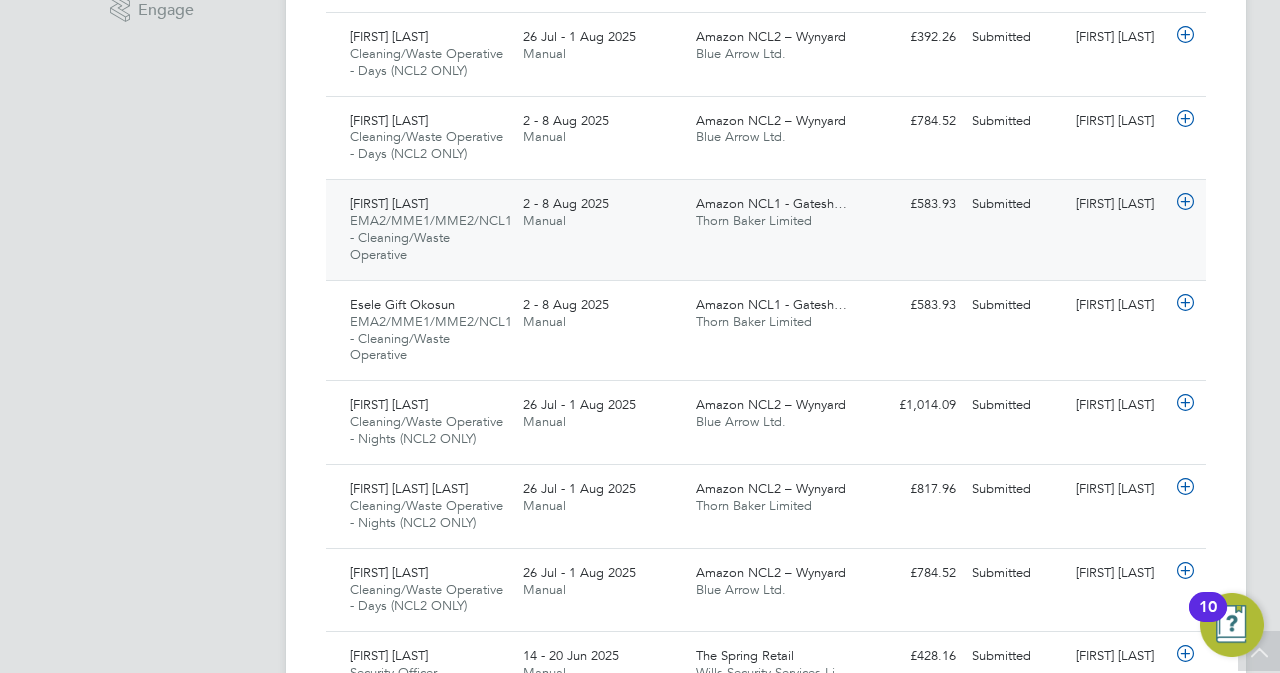 scroll, scrollTop: 430, scrollLeft: 0, axis: vertical 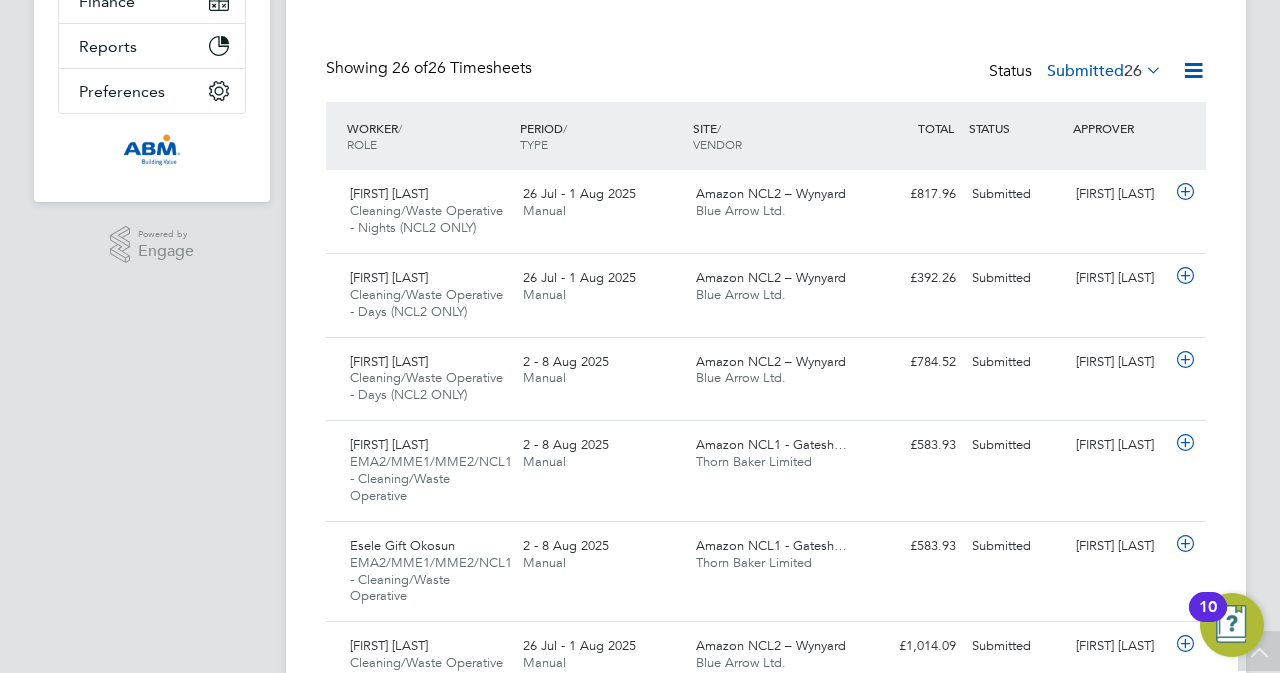 click 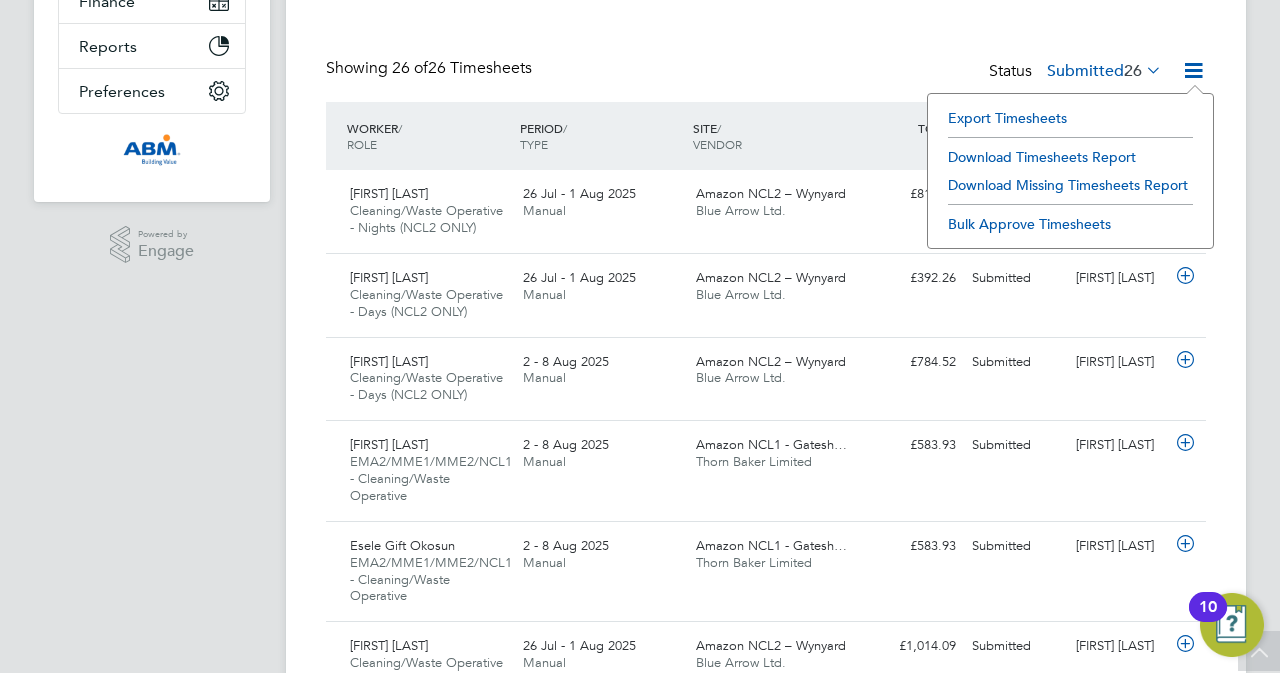 click on "Timesheets New Timesheet Timesheets I Follow All Timesheets Client Config   Vendor   Site   Position   Timesheet ID   Approved On
Select date
To
Select date
Approver     Period Type   Period
Select date
To
Select date
Filter Showing   26 of  26 Timesheets Status  Submitted  26  WORKER  / ROLE WORKER  / PERIOD PERIOD  / TYPE SITE  / VENDOR TOTAL   TOTAL  / STATUS STATUS APPROVER Lateef Alayande Cleaning/Waste Operative - Nights (NCL2 ONLY)   26 Jul - 1 Aug 2025 26 Jul - 1 Aug 2025 Manual Amazon NCL2 – Wynyard Blue Arrow Ltd. £817.96 Submitted Submitted Lynne Morgan Julius Solomon Cleaning/Waste Operative - Days (NCL2 ONLY)   26 Jul - 1 Aug 2025 26 Jul - 1 Aug 2025 Manual Amazon NCL2 – Wynyard Blue Arrow Ltd. £392.26 Submitted Submitted Lynne Morgan Abiodun Adam Cleaning/Waste Operative - Days (NCL2 ONLY)   2 - 8 Aug 2025 2 - 8 Aug 2025 Manual Amazon NCL2 – Wynyard Blue Arrow Ltd. £784.52 Submitted Submitted Lynne Morgan Paul Chiedozie Ekoh   Manual" 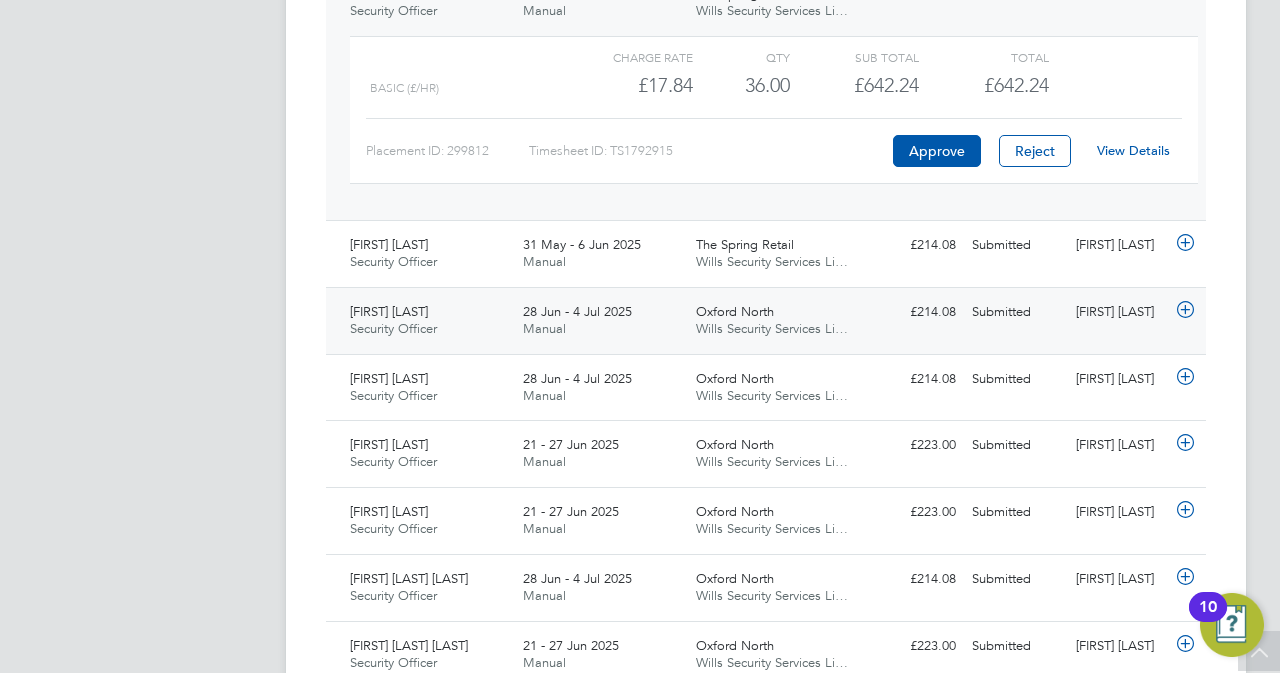 scroll, scrollTop: 1430, scrollLeft: 0, axis: vertical 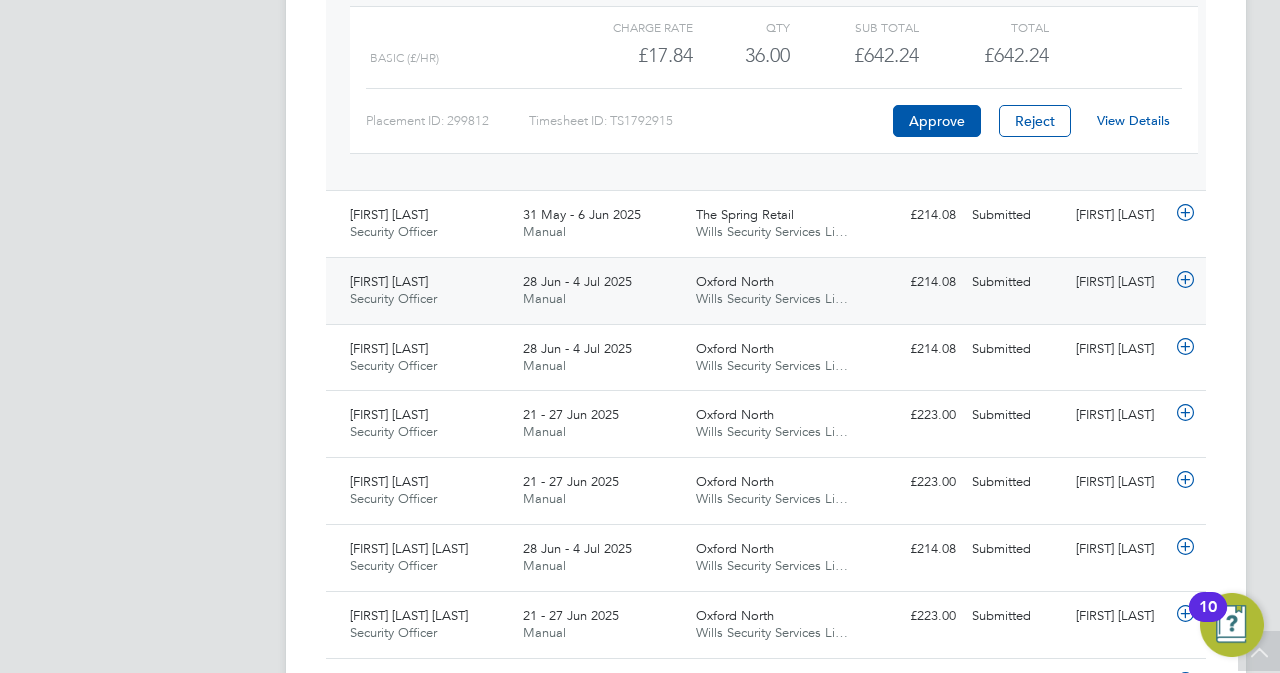 click on "28 Jun - 4 Jul 2025 Manual" 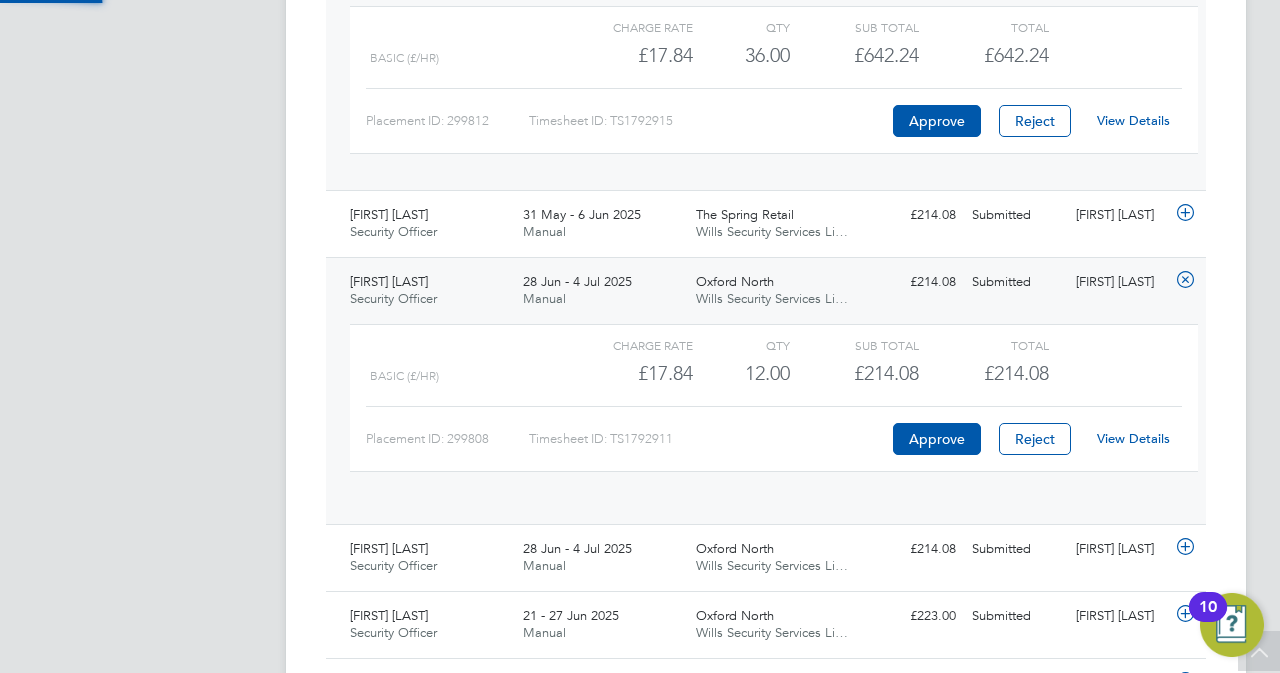 scroll, scrollTop: 10, scrollLeft: 10, axis: both 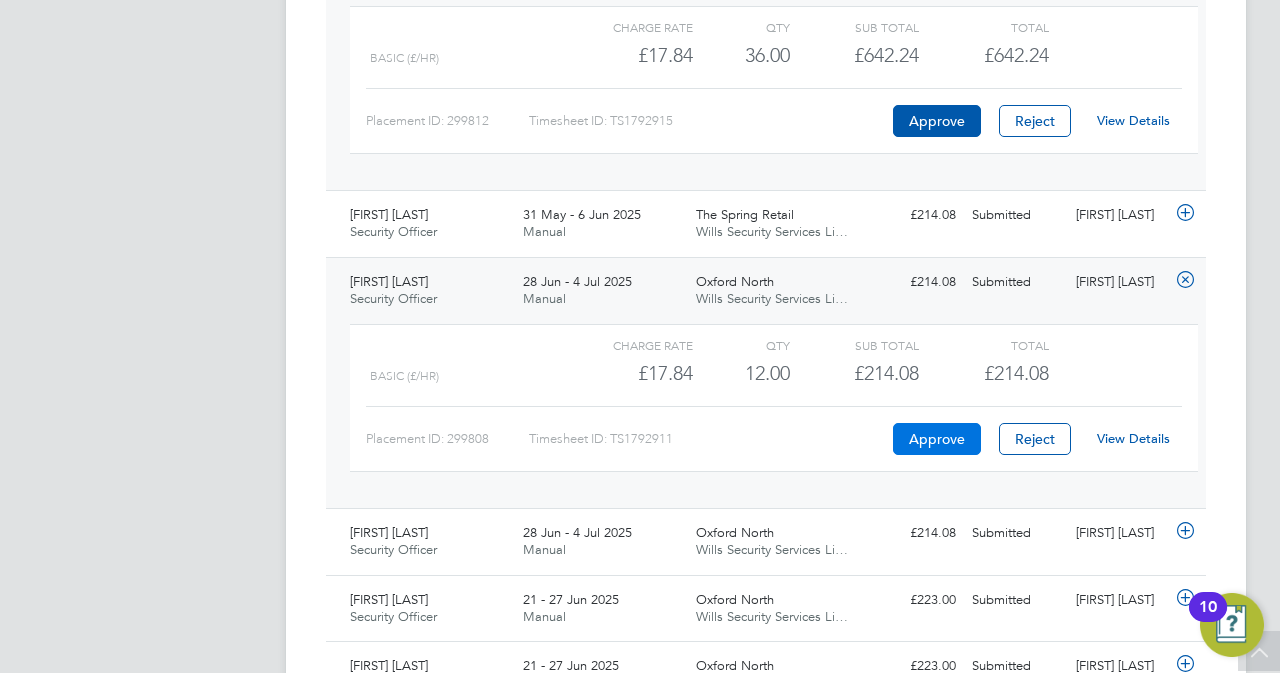 click on "Approve" 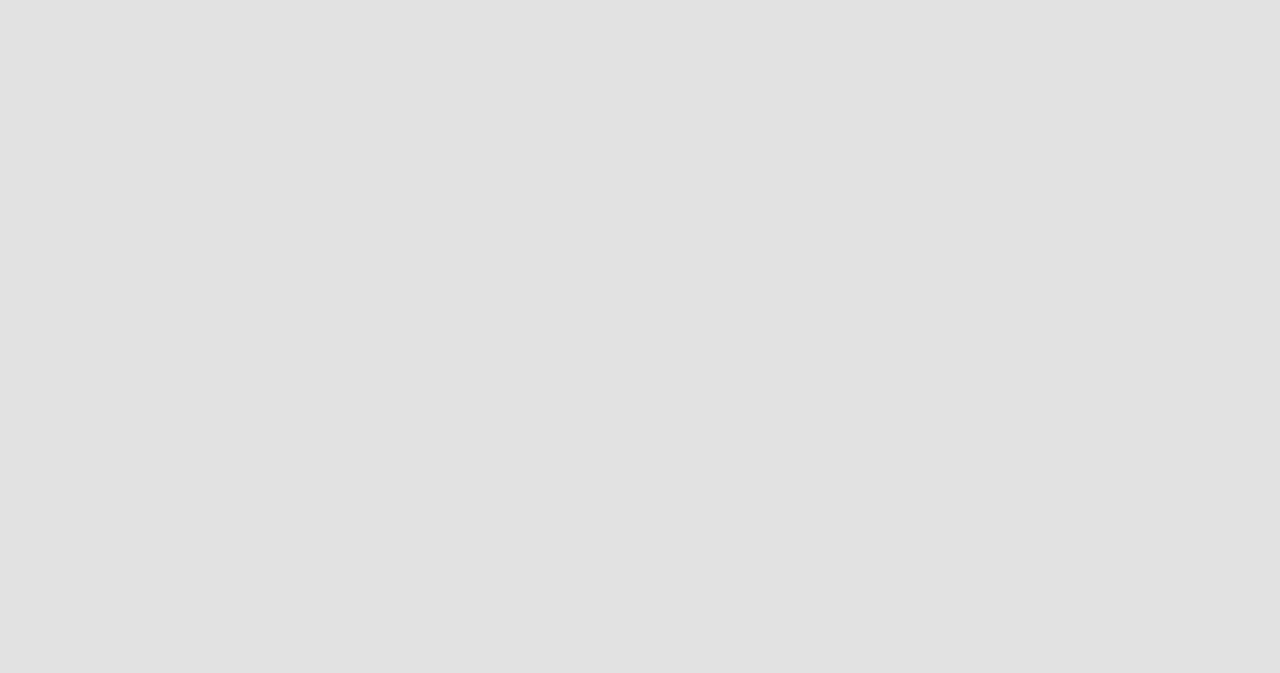 scroll, scrollTop: 0, scrollLeft: 0, axis: both 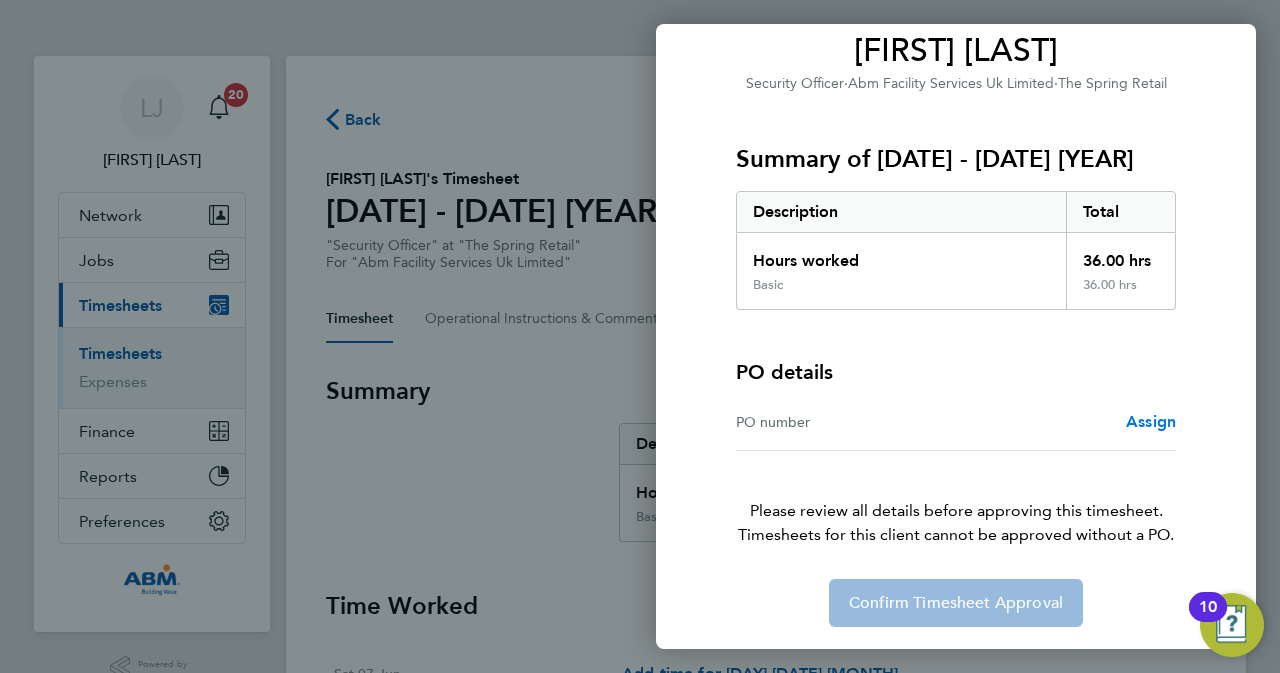 click on "Assign" at bounding box center [1151, 421] 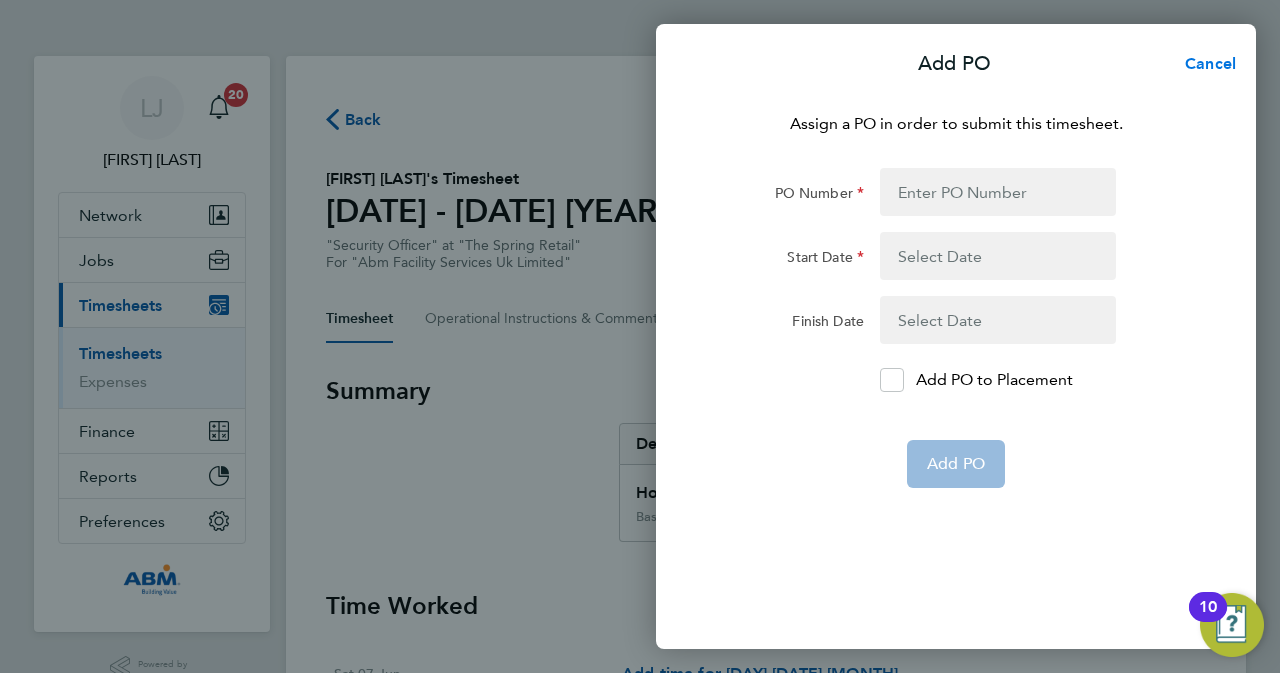 click on "Cancel" 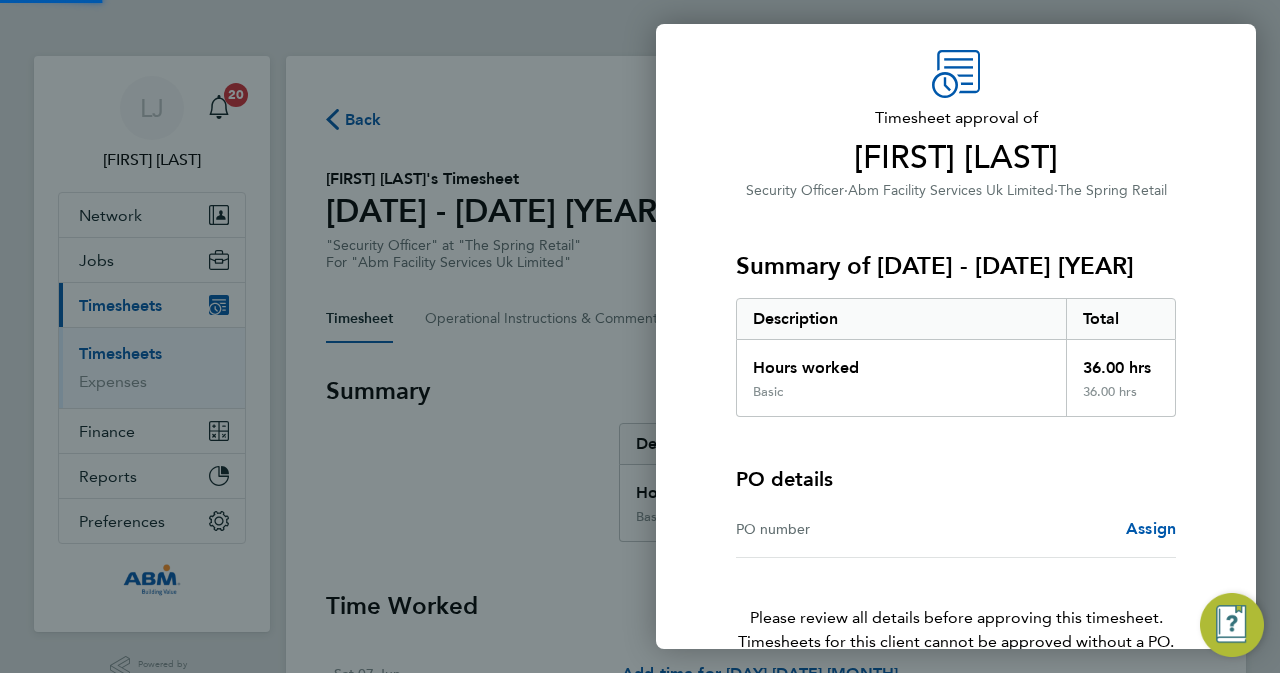 scroll, scrollTop: 169, scrollLeft: 0, axis: vertical 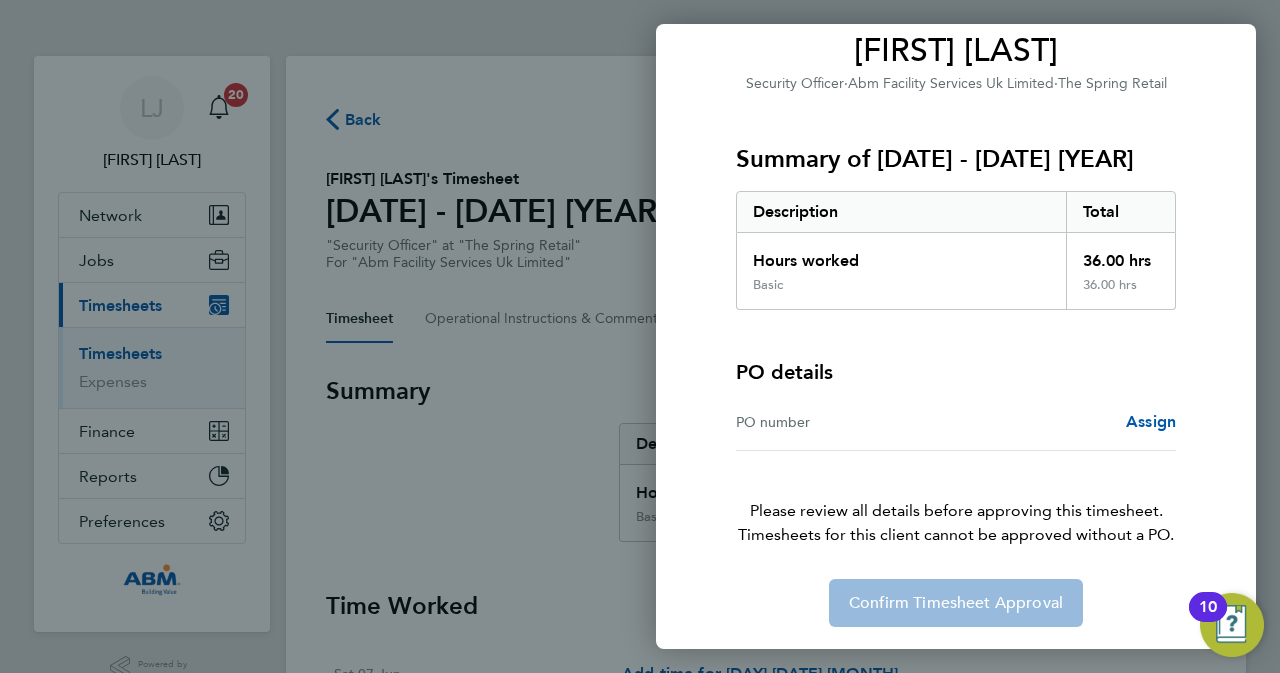 click on "Back
Timesheet approval of   Rajwinder Kaur   Security Officer   ·   Abm Facility Services Uk Limited   ·   The Spring Retail   Summary of 07 - 13 Jun 2025   Description   Total   Hours worked   36.00 hrs   Basic   36.00 hrs  PO details  PO number   Assign   Please review all details before approving this timesheet.   Timesheets for this client cannot be approved without a PO.   Confirm Timesheet Approval" 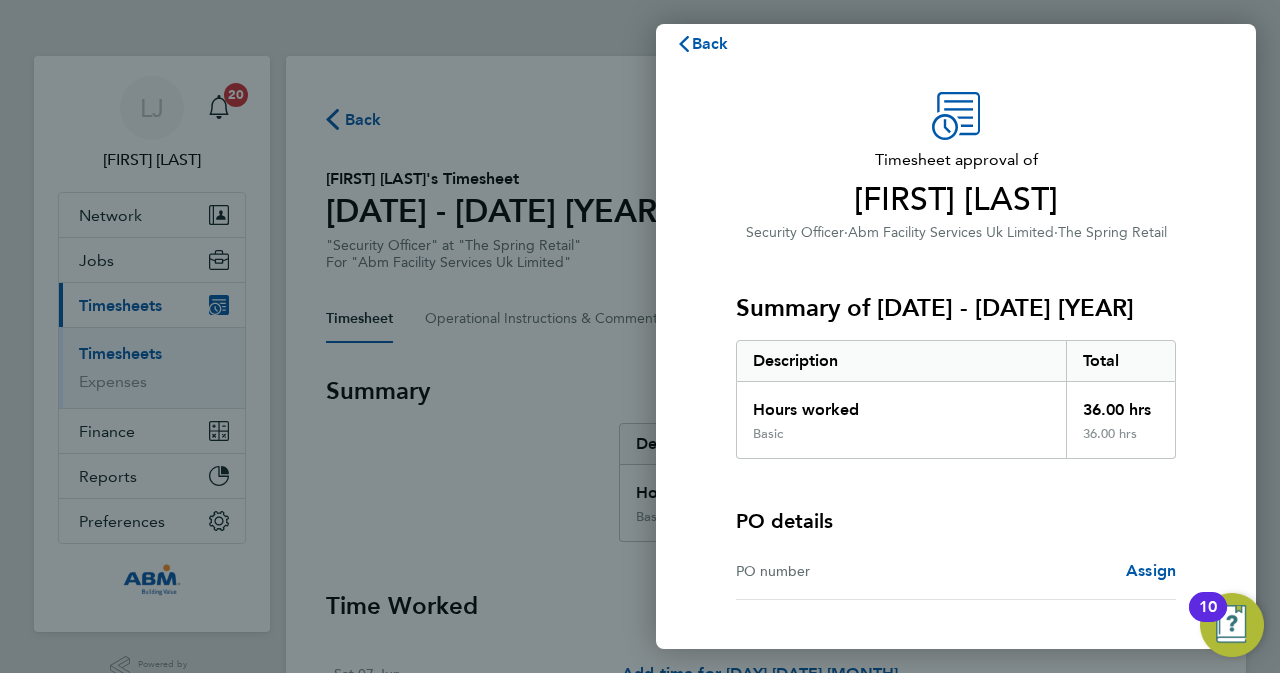 scroll, scrollTop: 0, scrollLeft: 0, axis: both 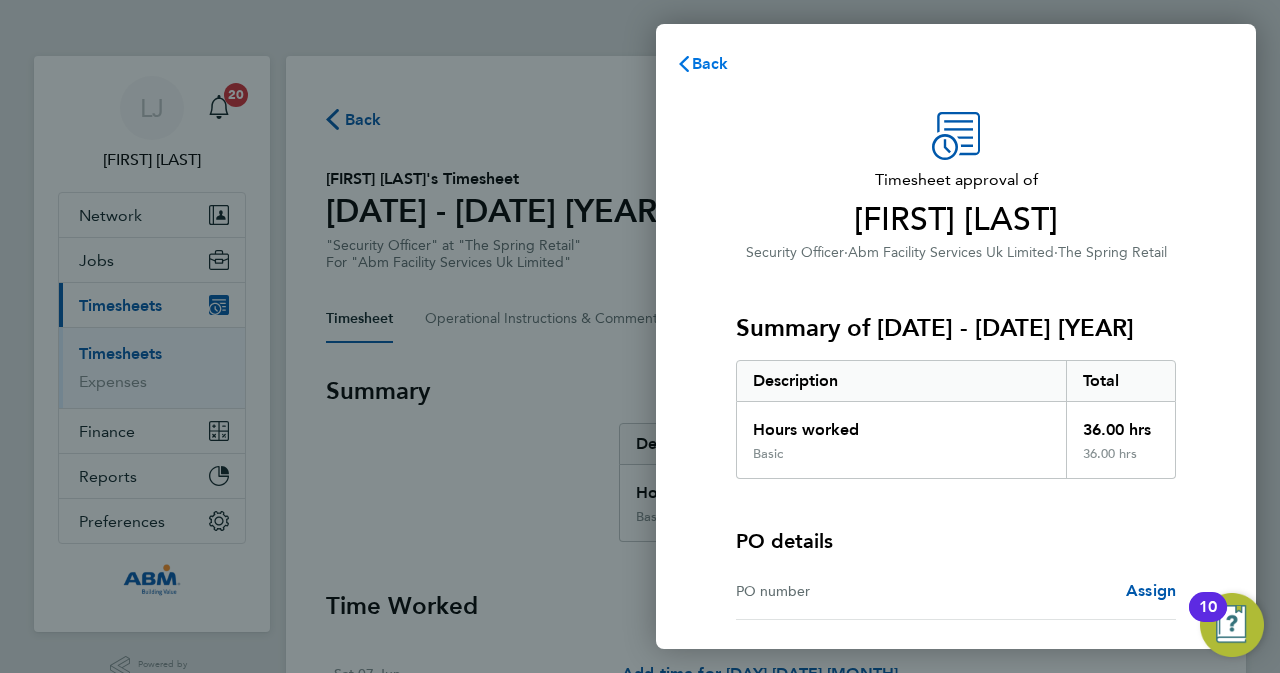 click on "Back" 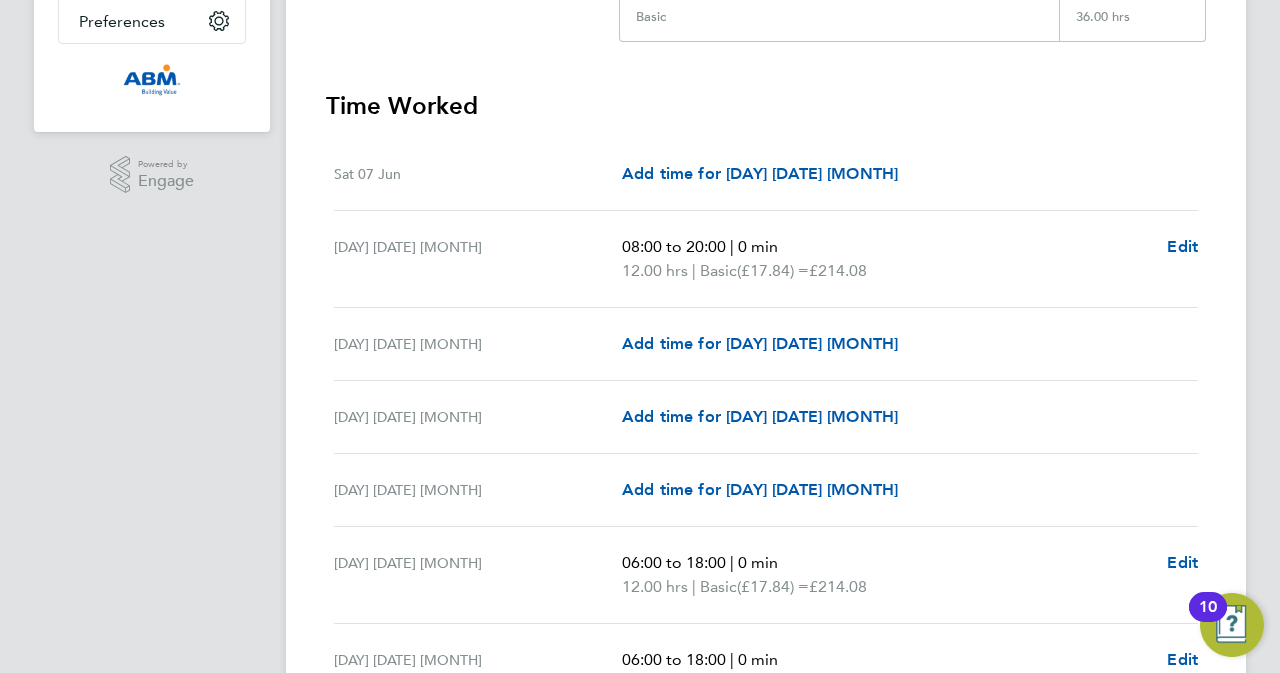 scroll, scrollTop: 600, scrollLeft: 0, axis: vertical 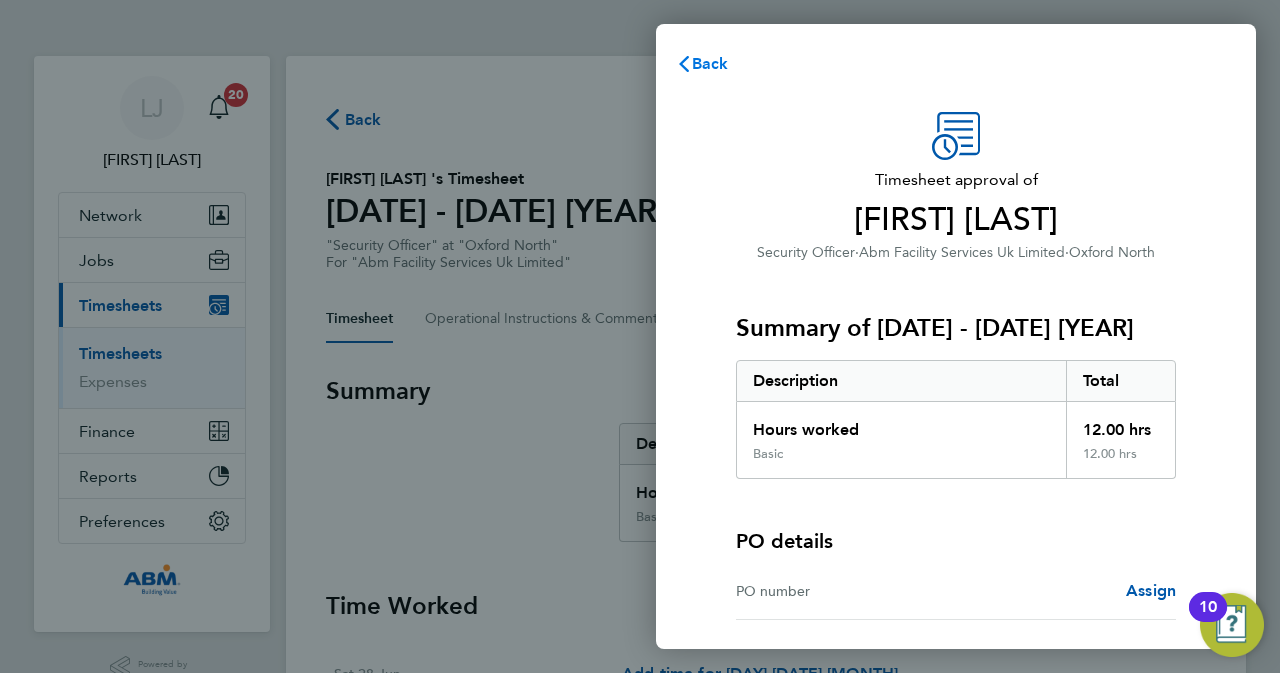 click on "Back" 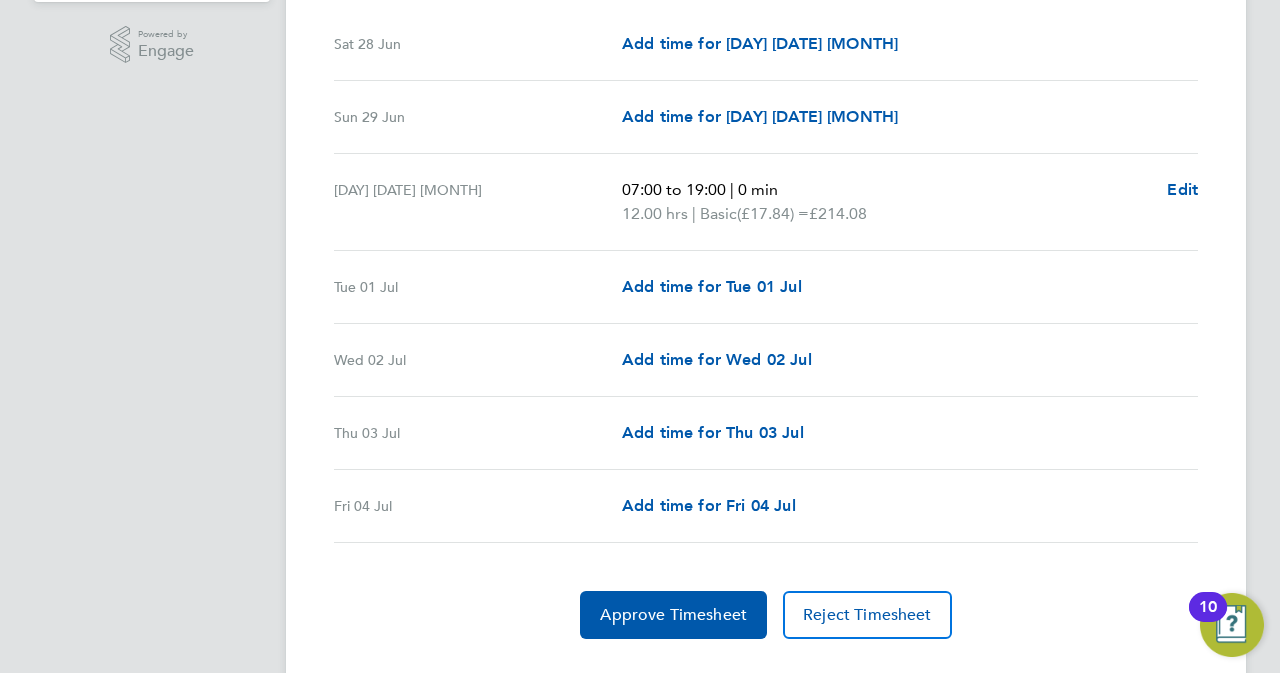 scroll, scrollTop: 672, scrollLeft: 0, axis: vertical 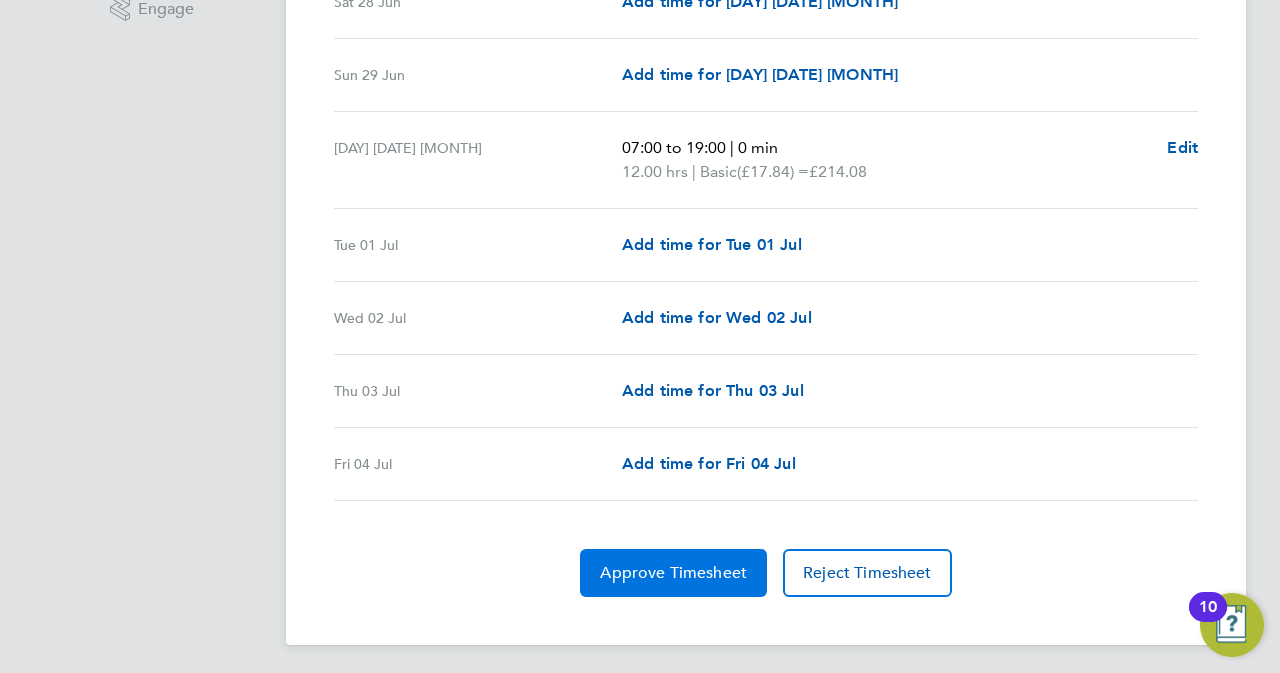 click on "Approve Timesheet" 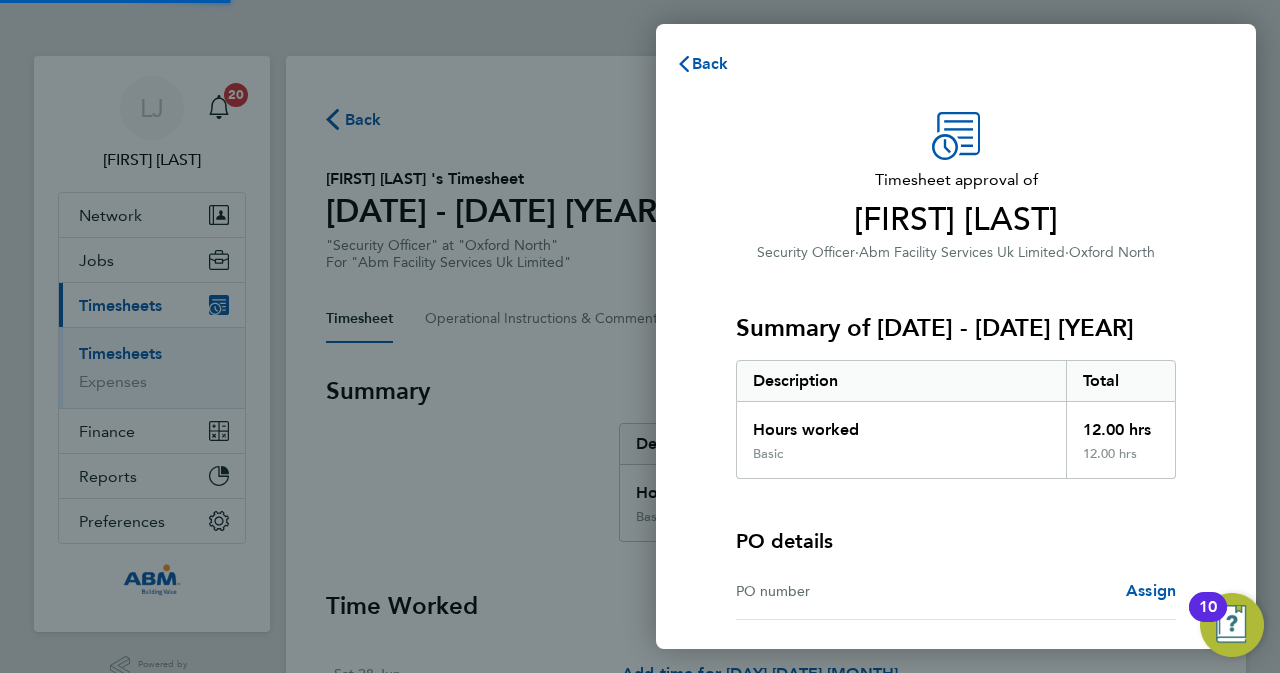 scroll, scrollTop: 0, scrollLeft: 0, axis: both 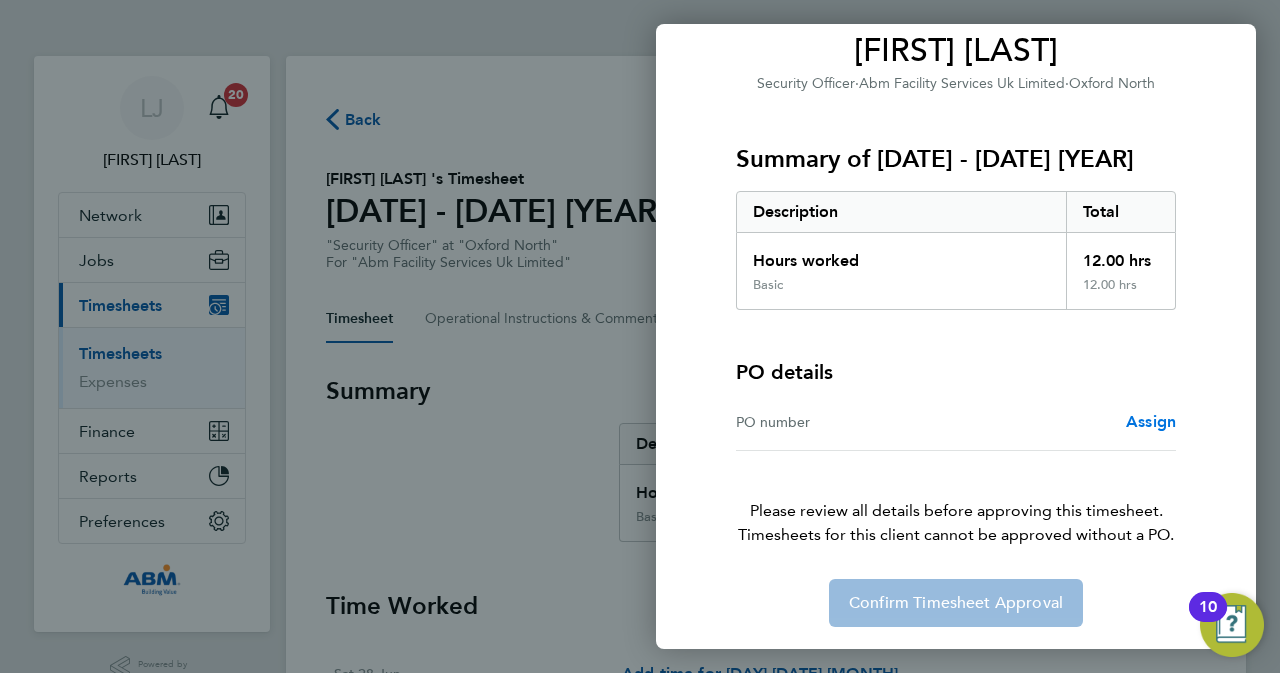 click on "Assign" at bounding box center [1151, 421] 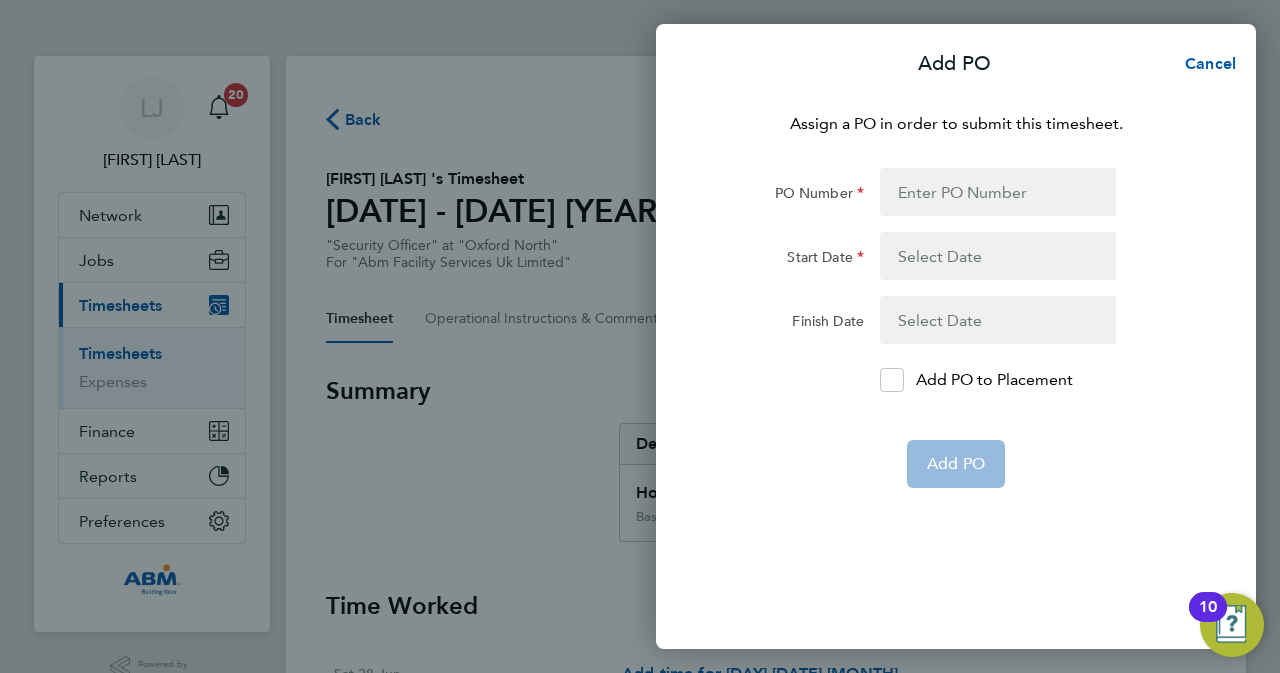 click 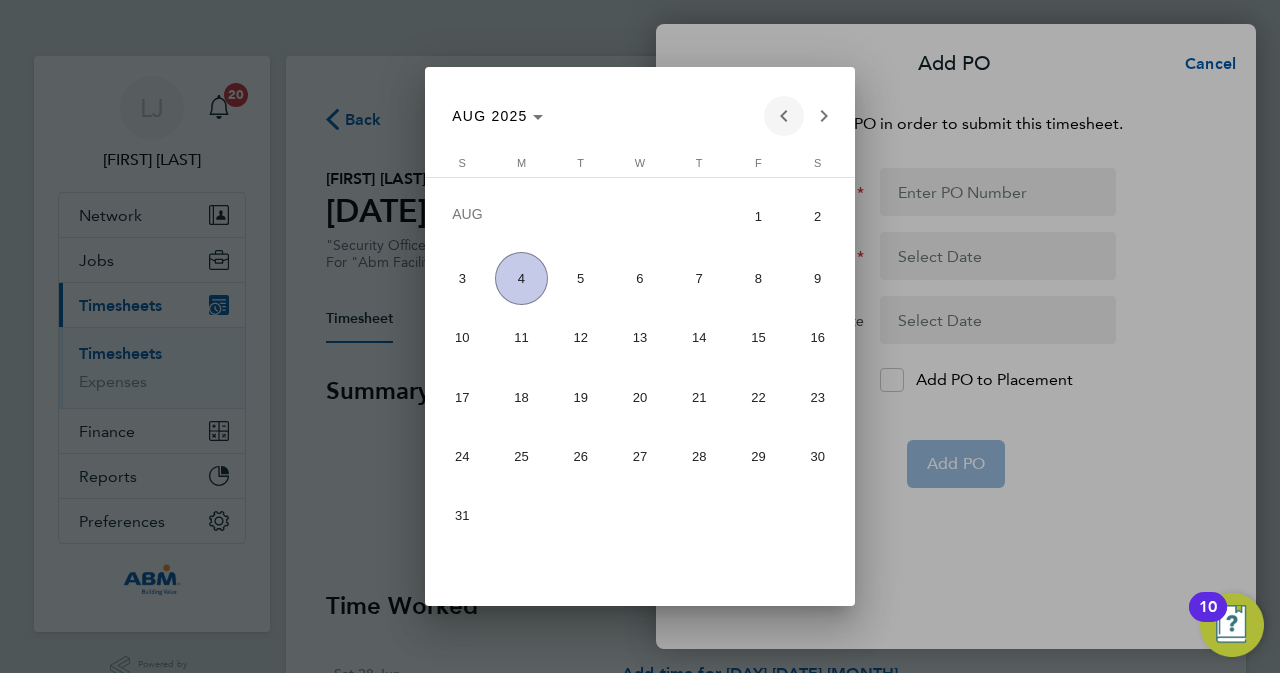click at bounding box center [784, 116] 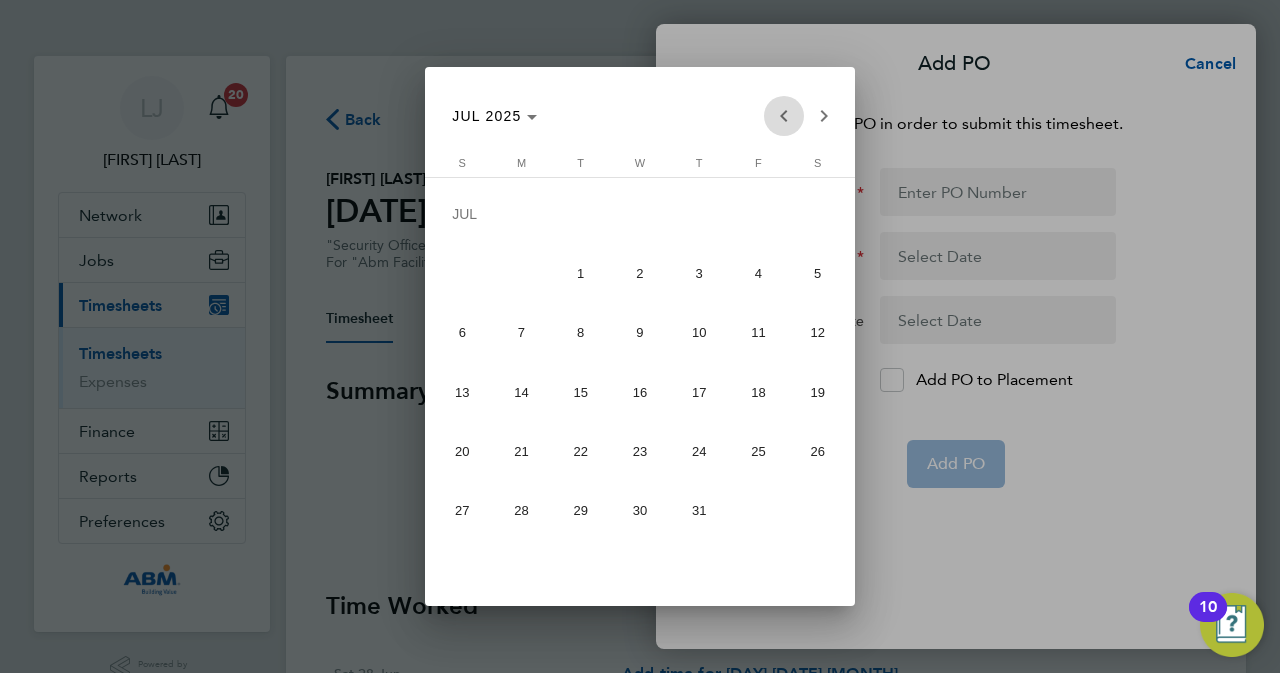 click at bounding box center [784, 116] 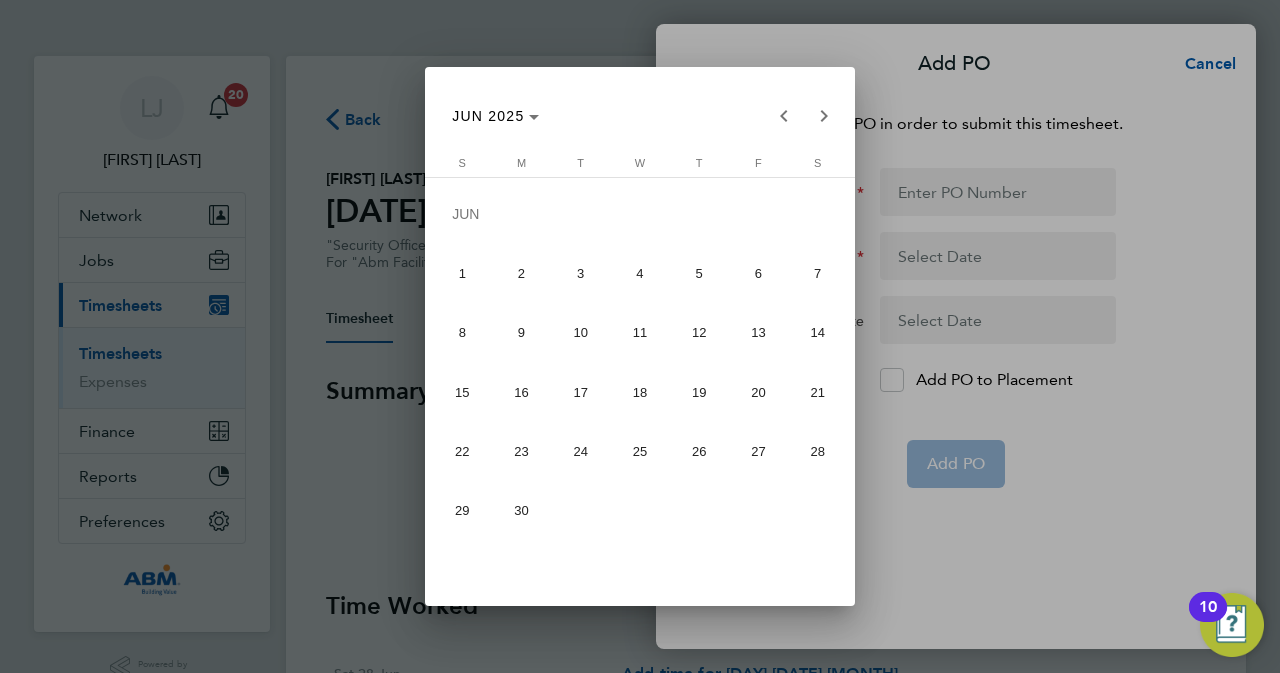 click on "30" at bounding box center [521, 510] 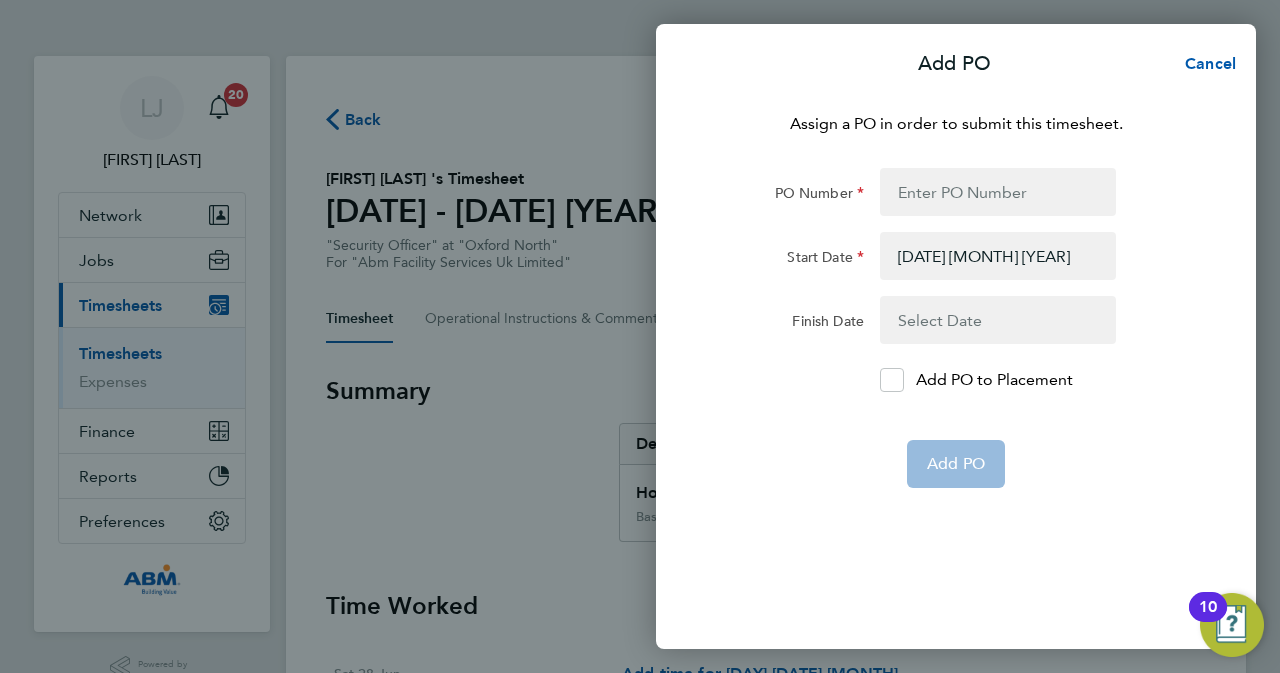 click 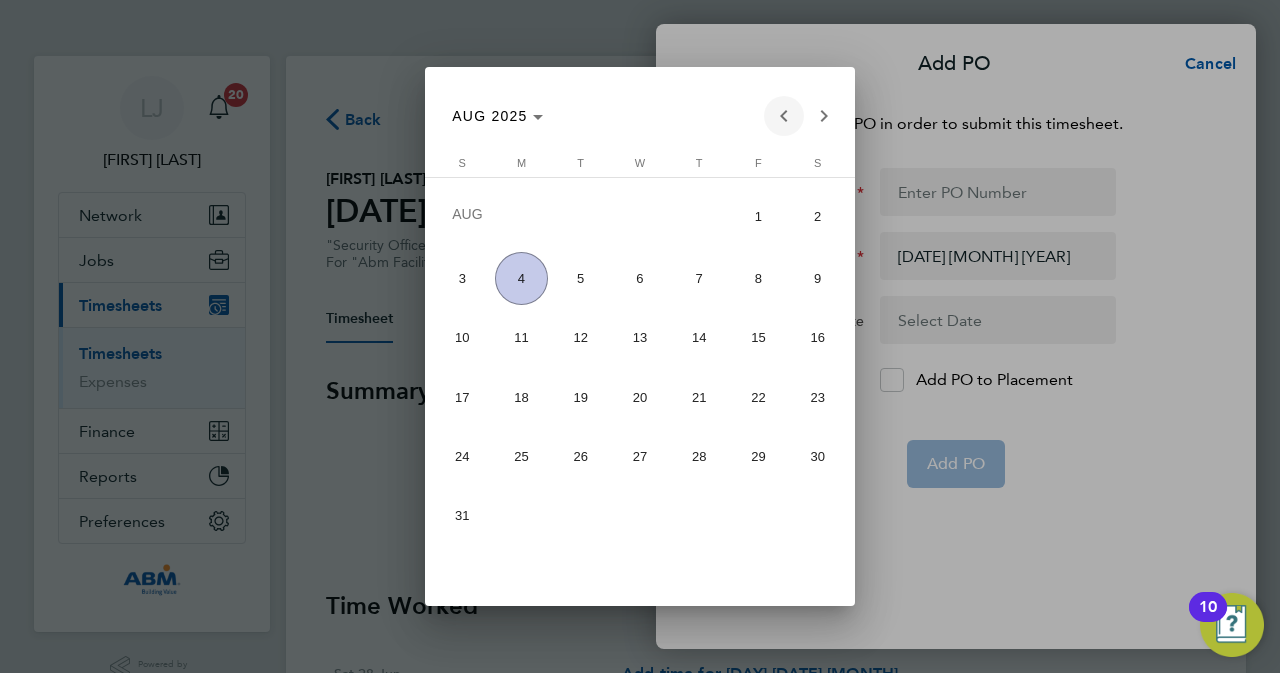 click at bounding box center (784, 116) 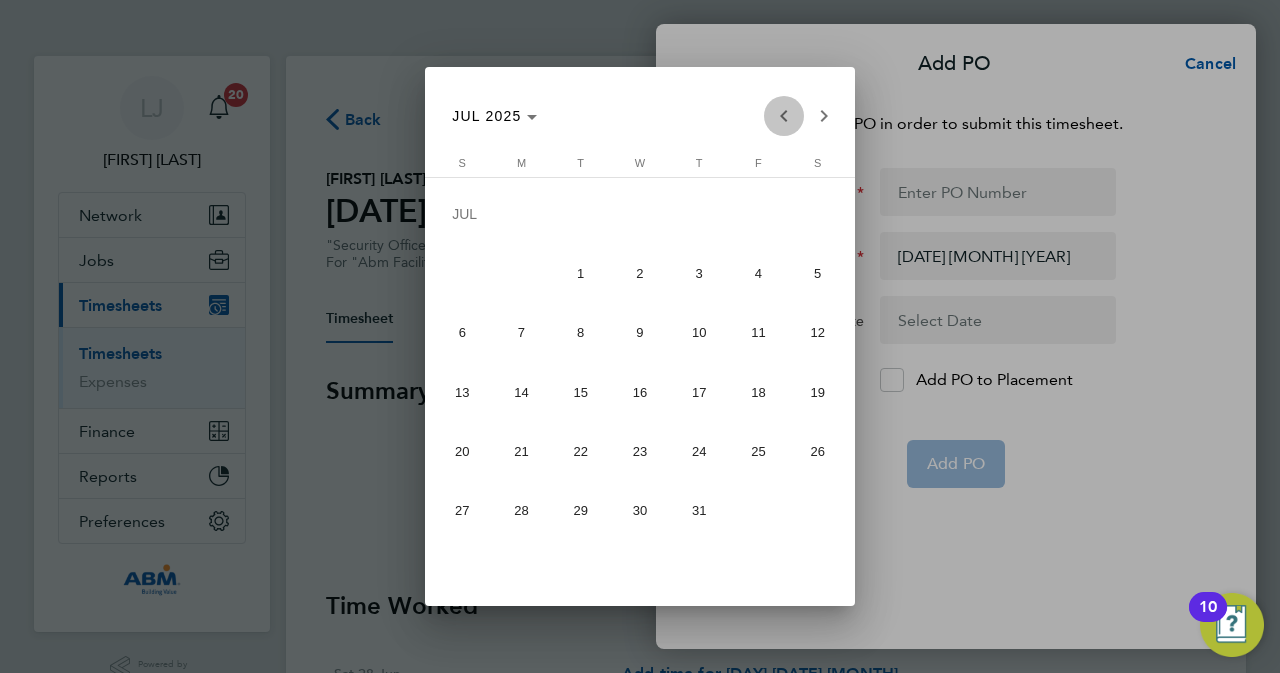 click at bounding box center (784, 116) 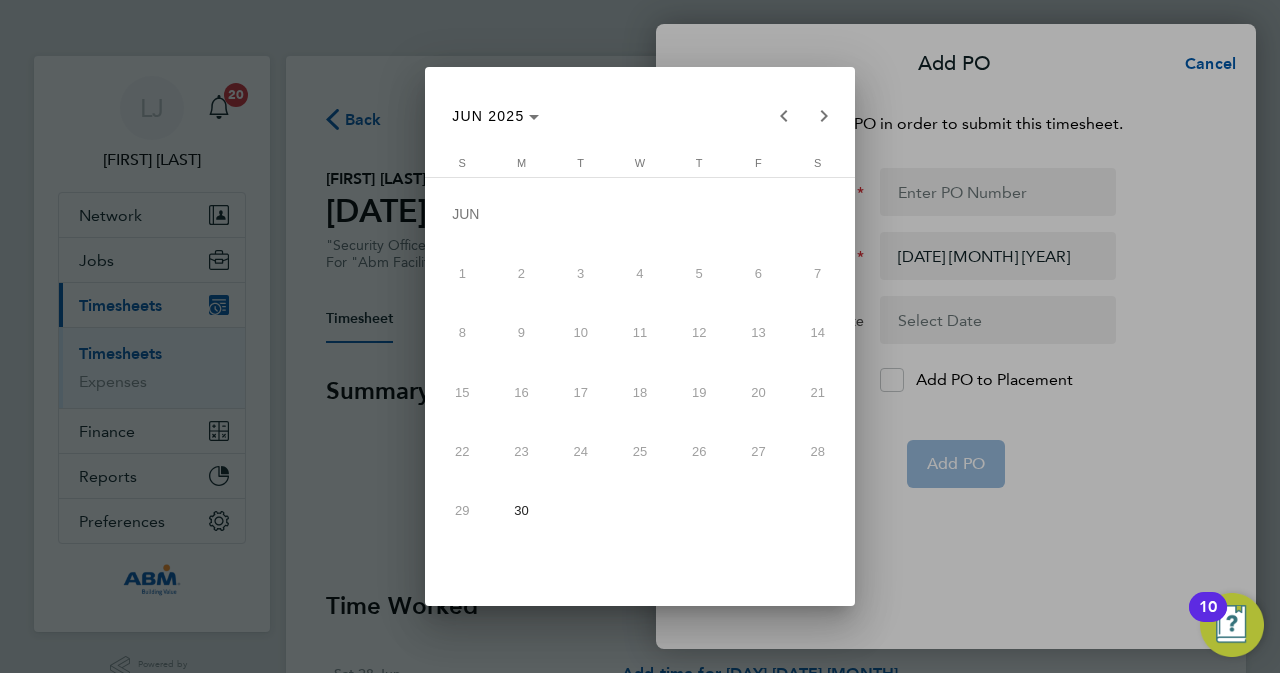 click on "30" at bounding box center [521, 510] 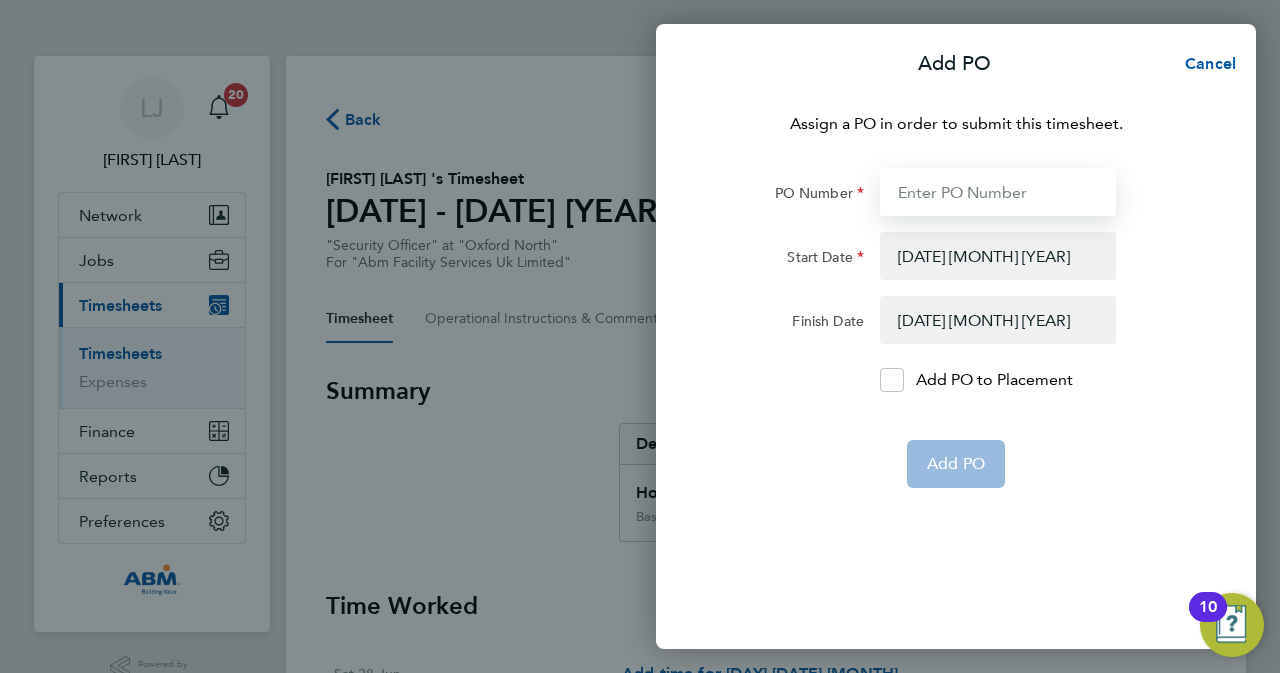 click on "PO Number" at bounding box center (998, 192) 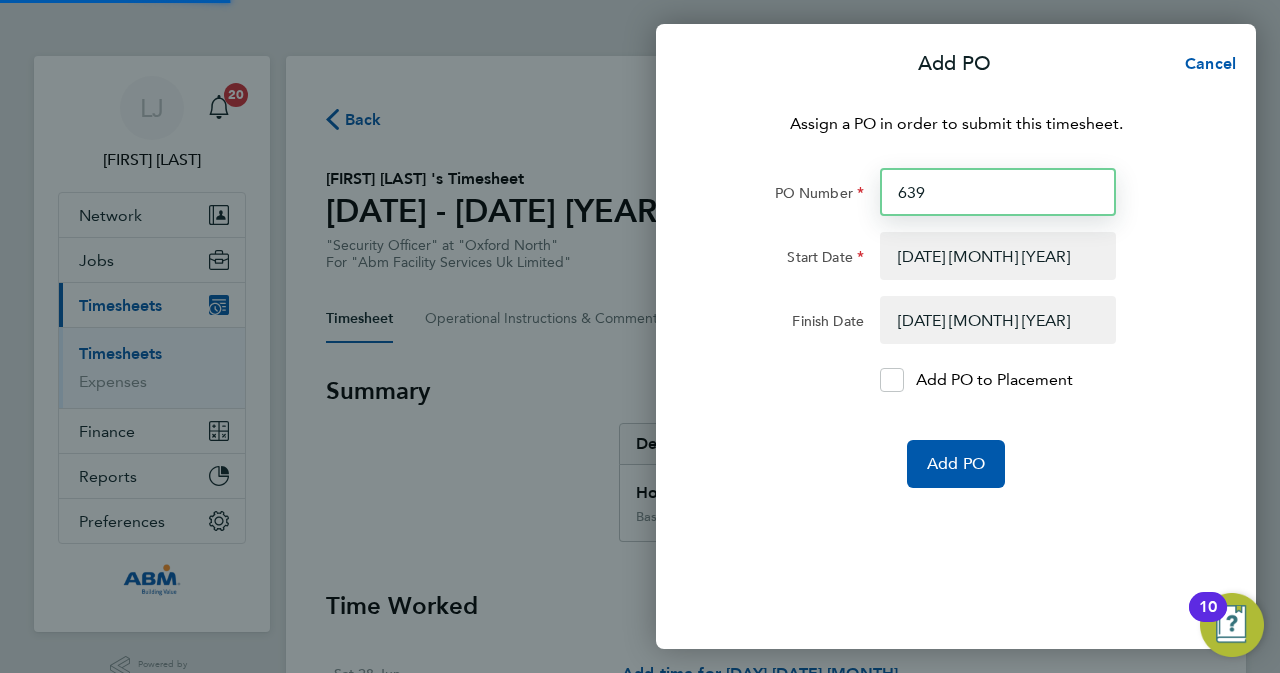 type on "6398" 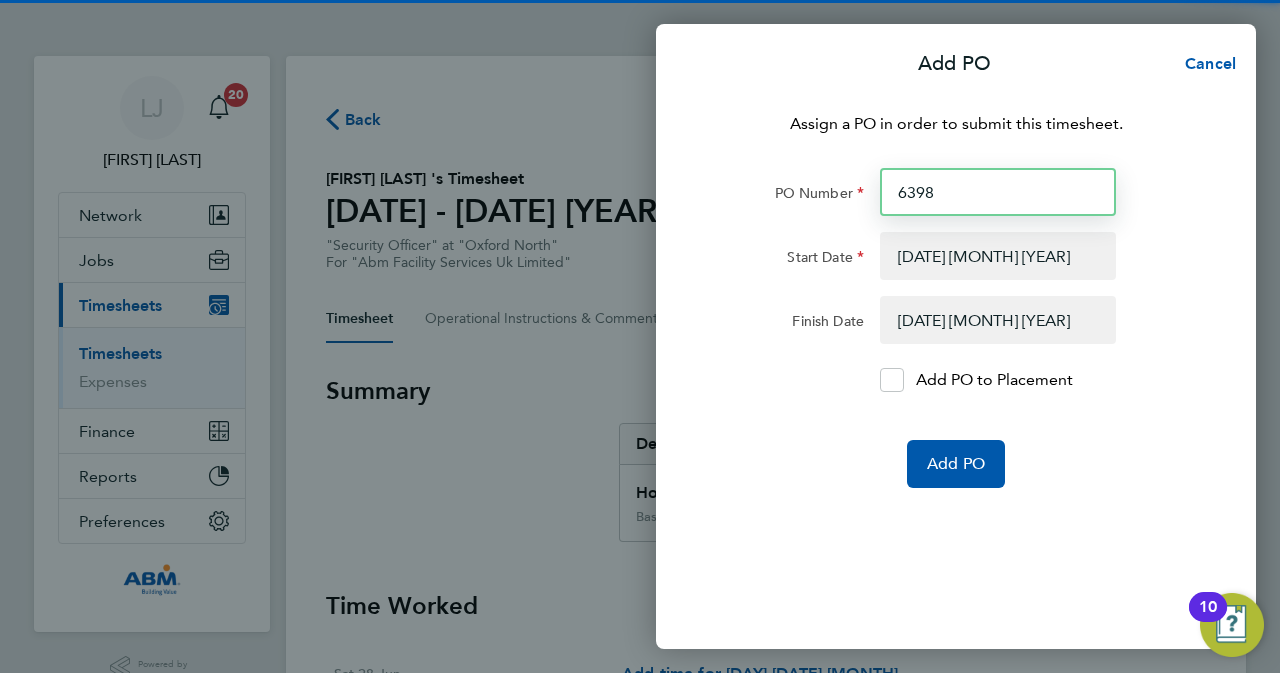 type 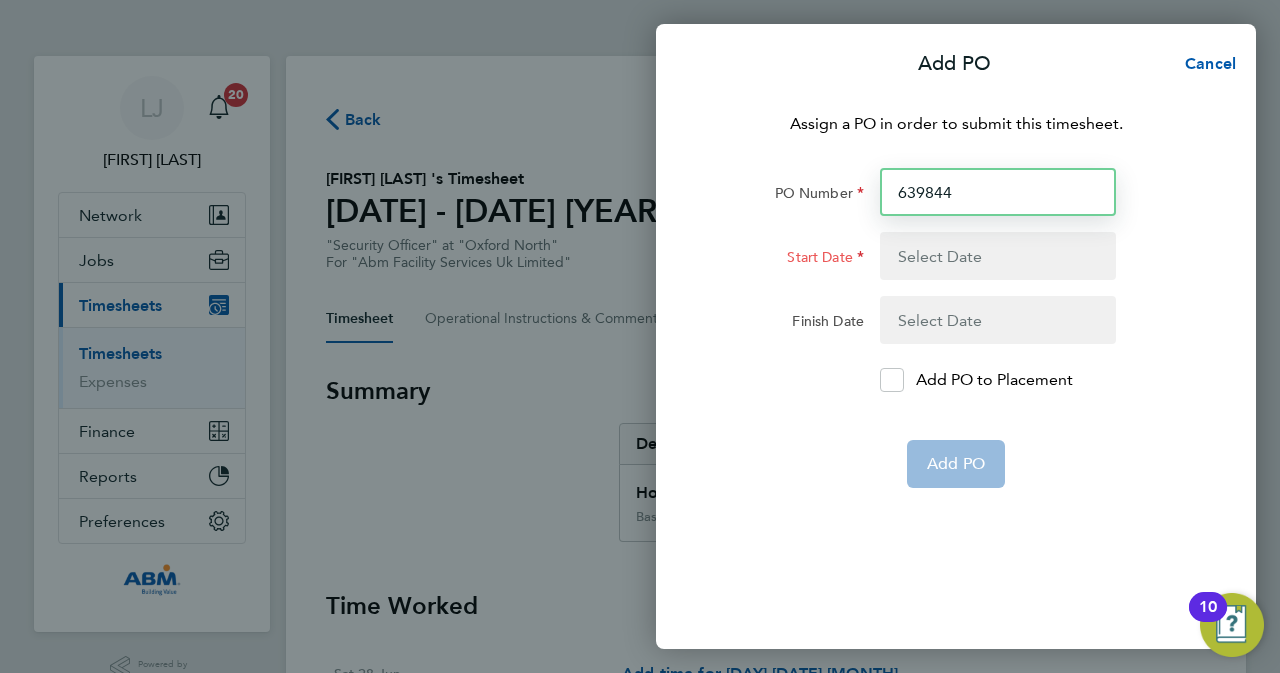 type on "639844" 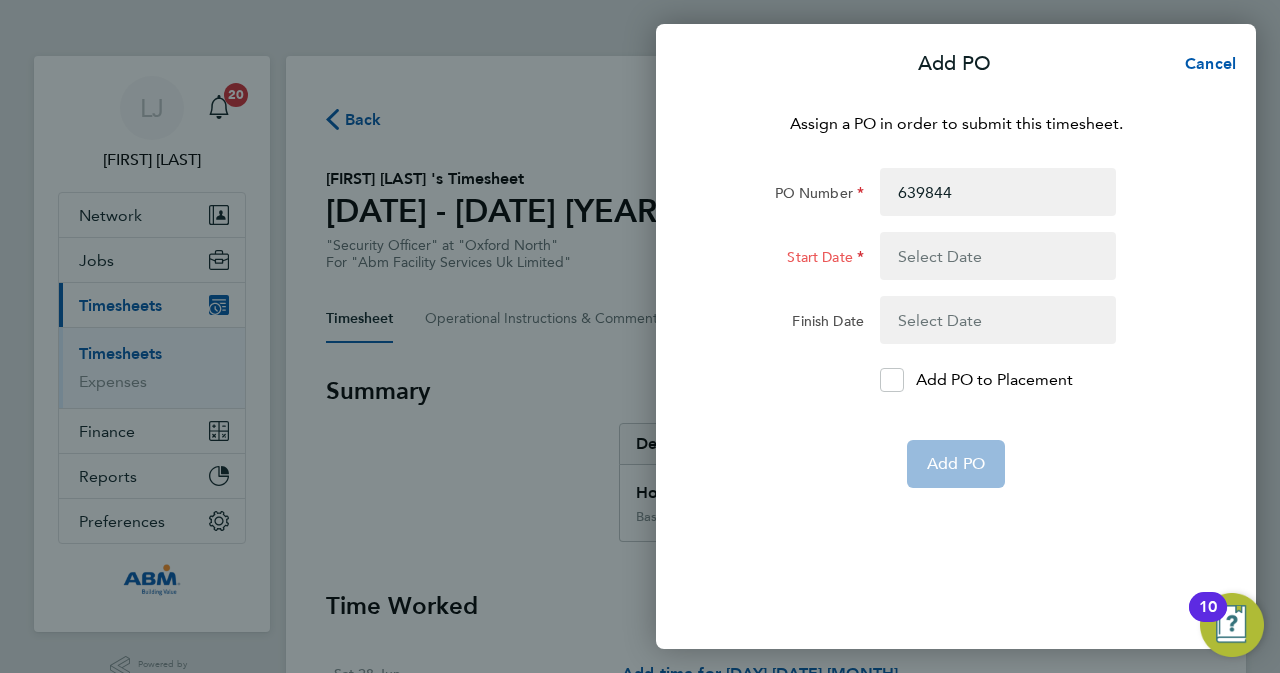 click 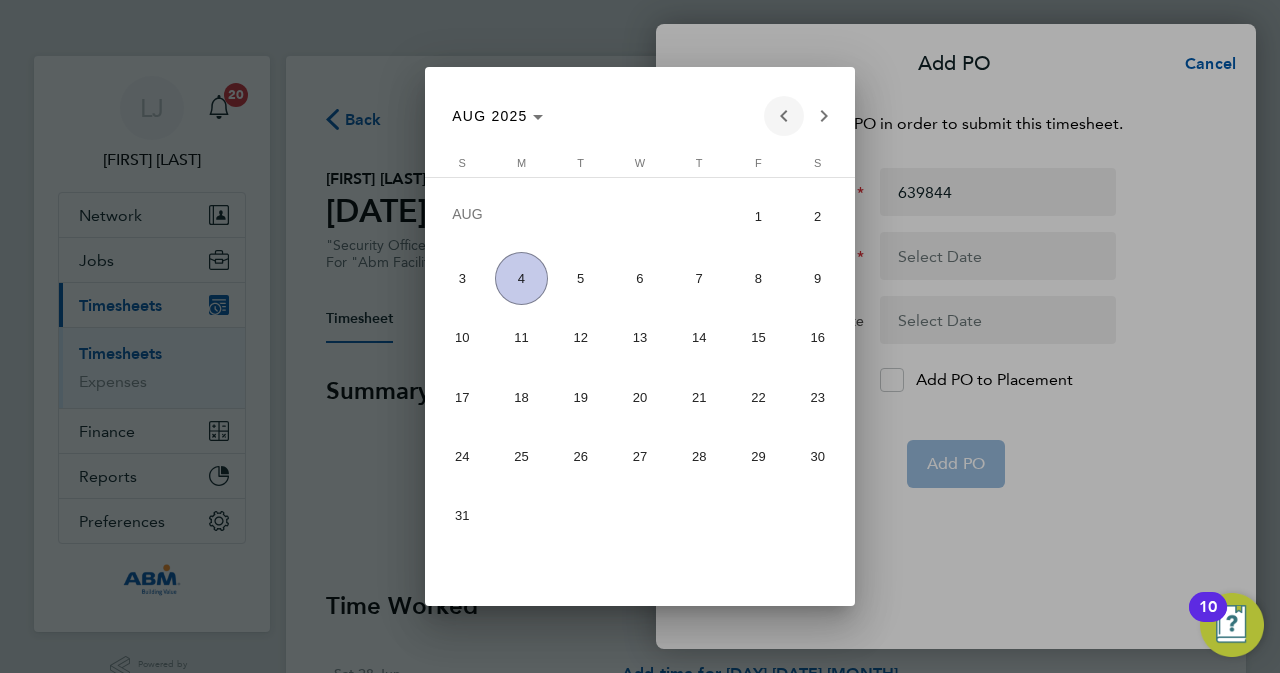 click at bounding box center [784, 116] 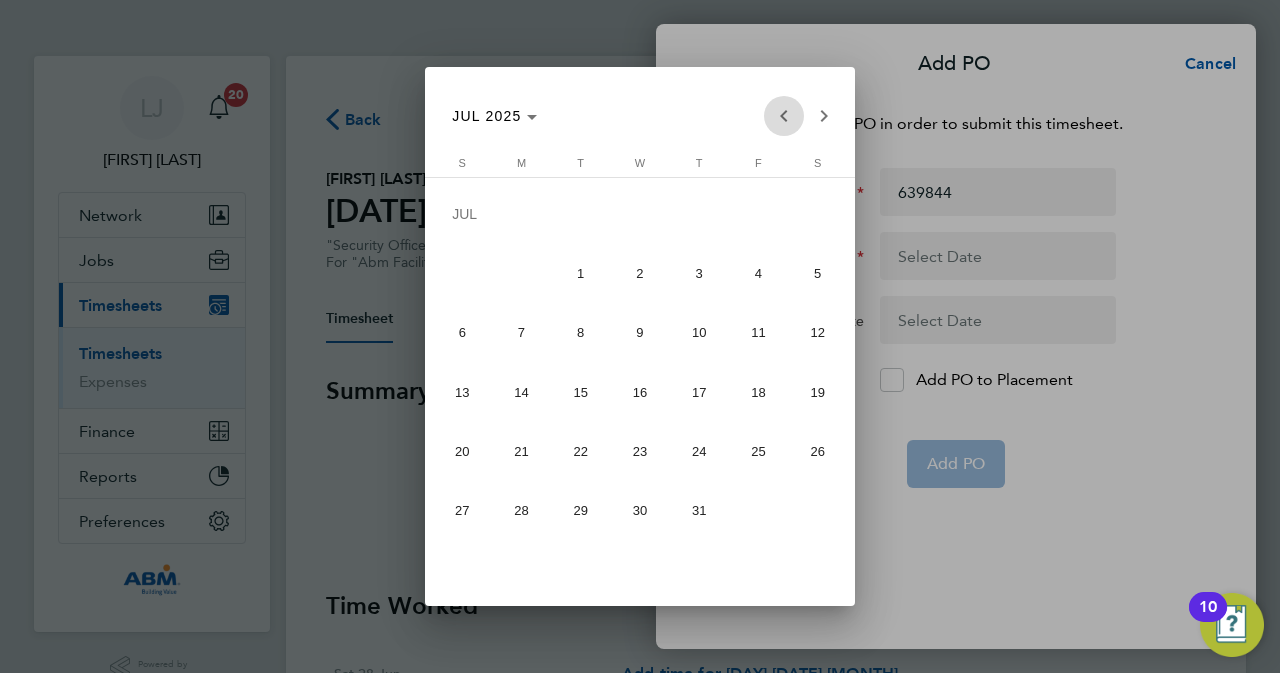 click at bounding box center [784, 116] 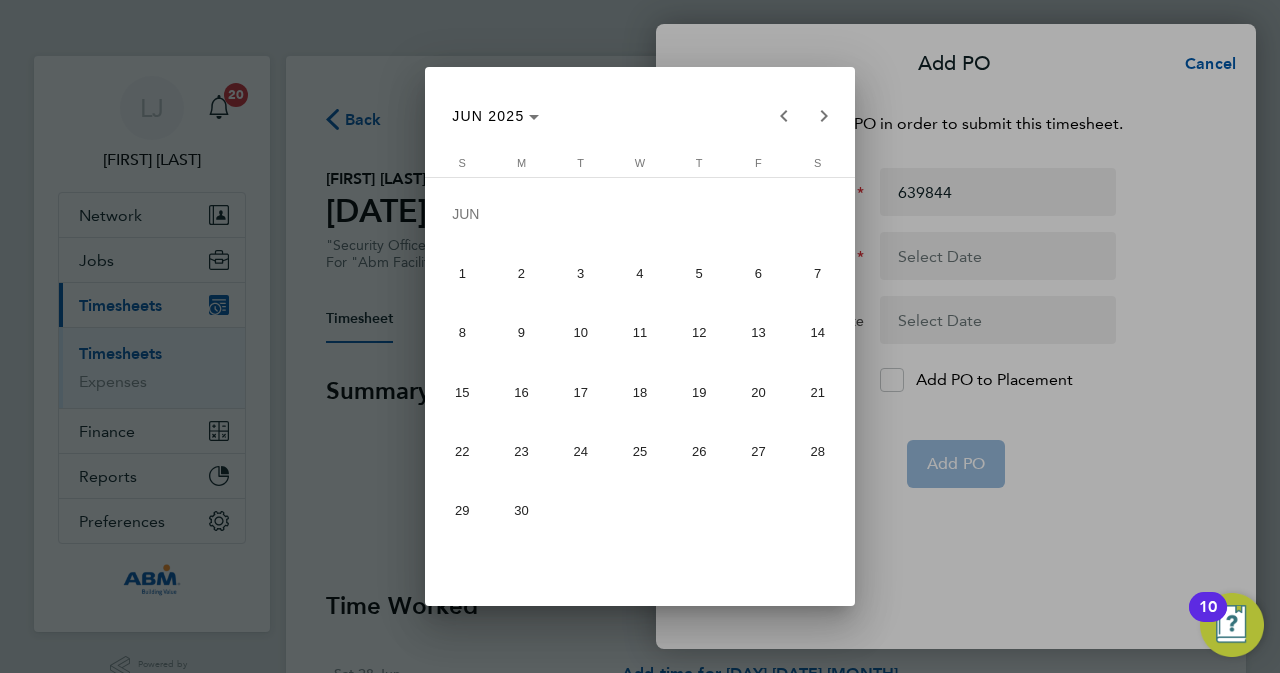 click on "30" at bounding box center (521, 510) 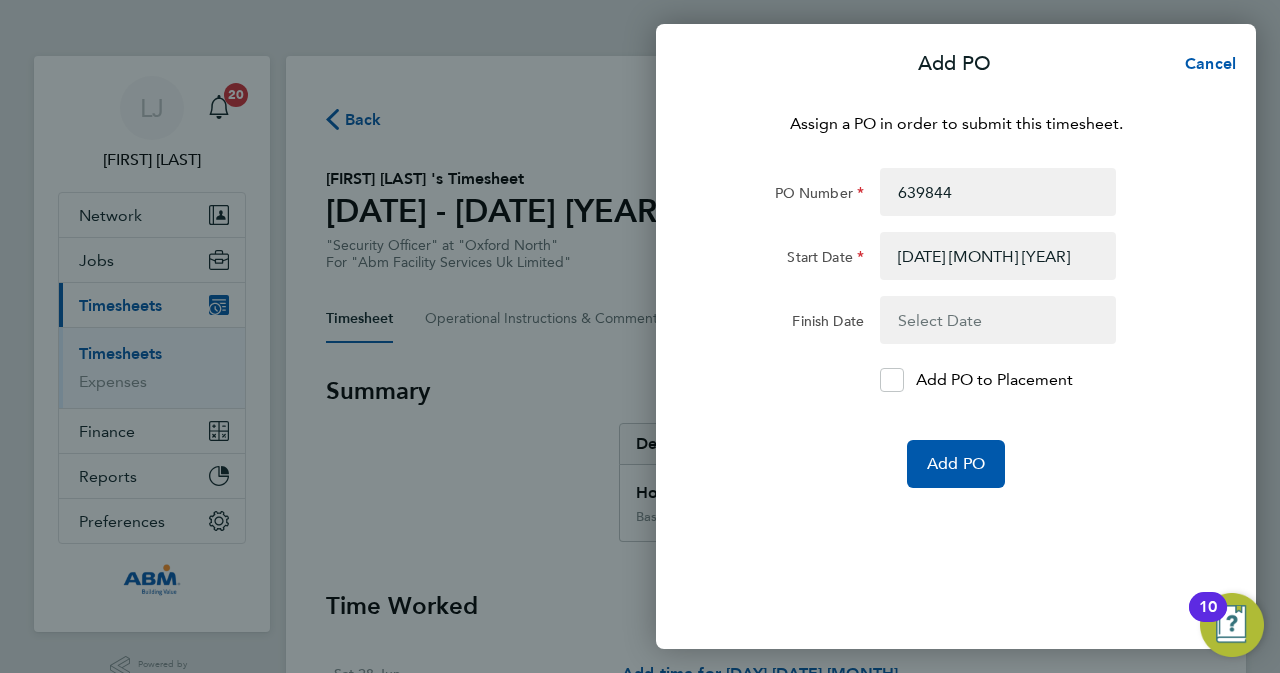 click 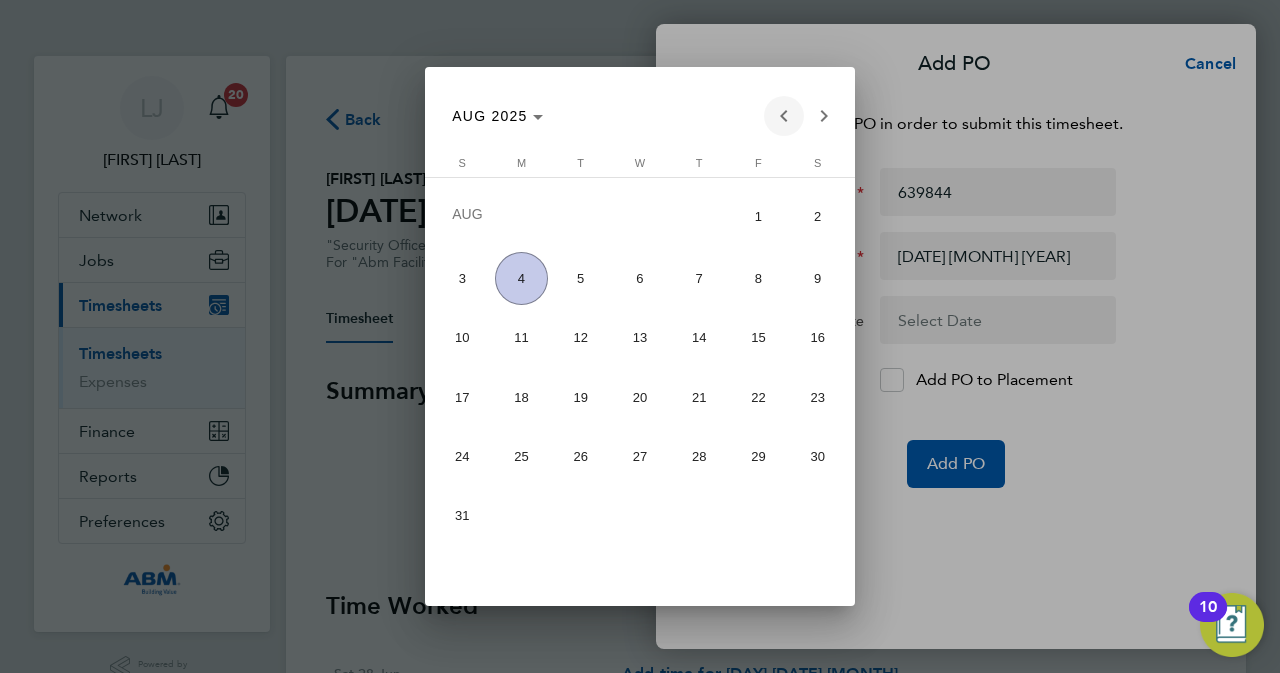 click at bounding box center (784, 116) 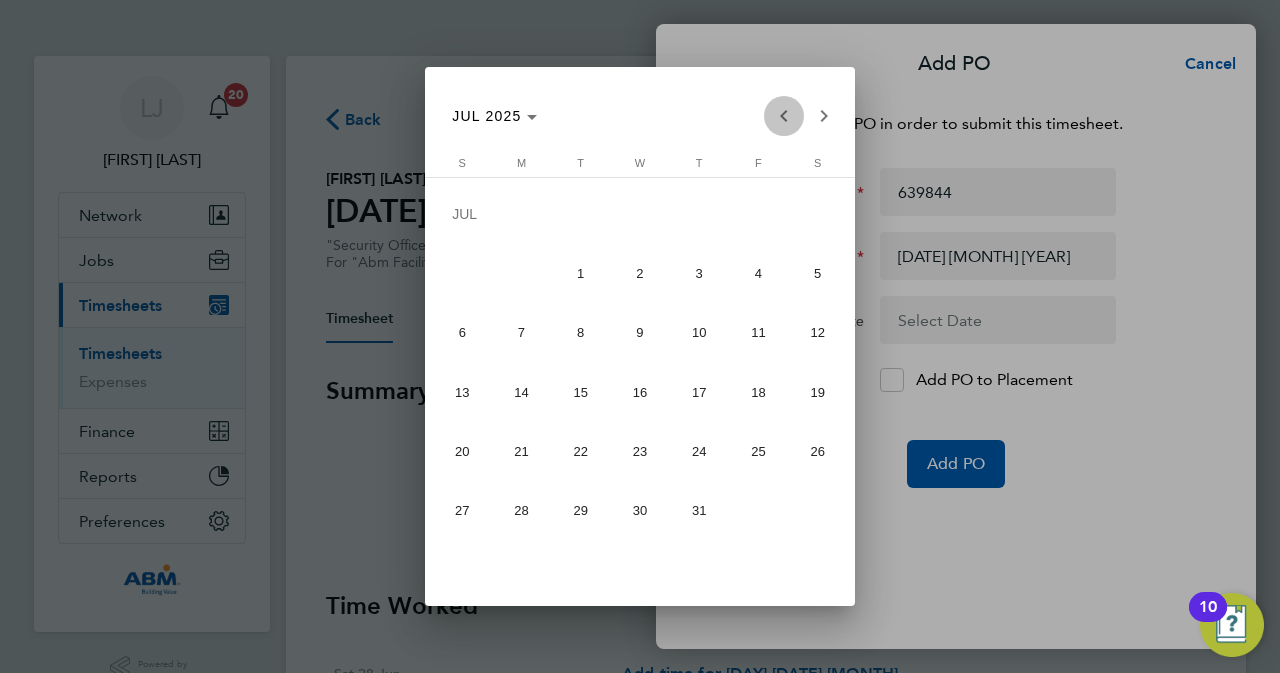 click at bounding box center (784, 116) 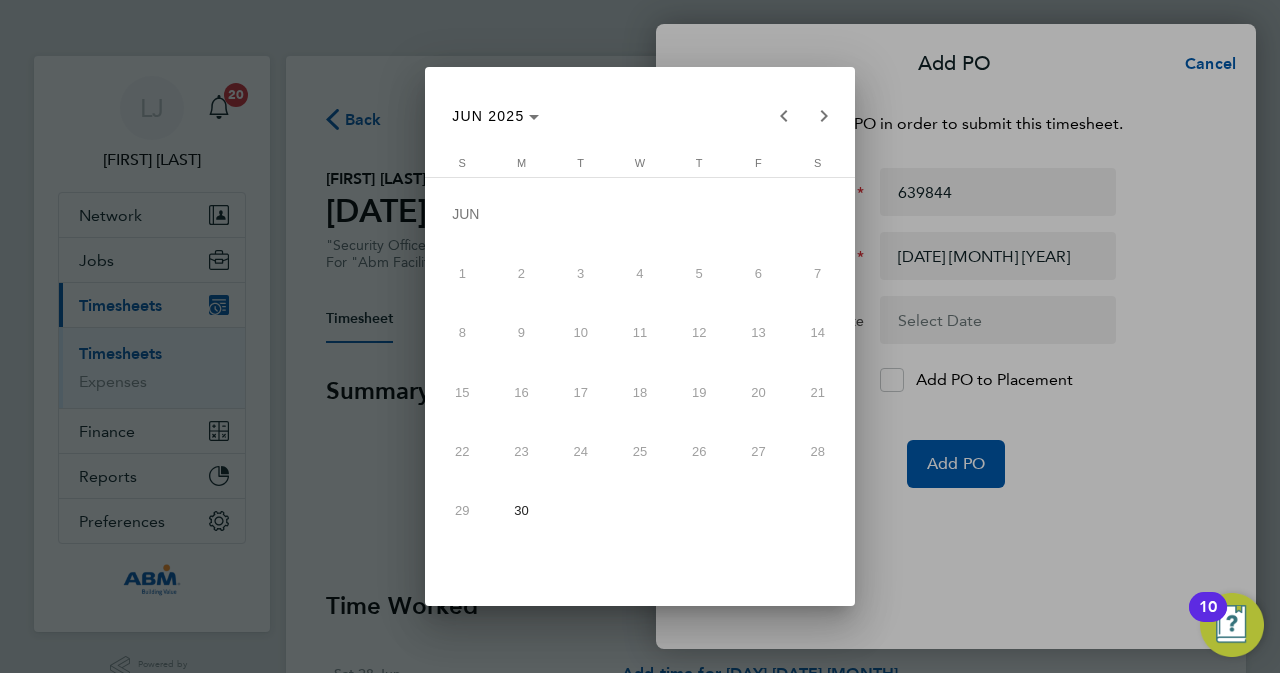 click on "30" at bounding box center (521, 510) 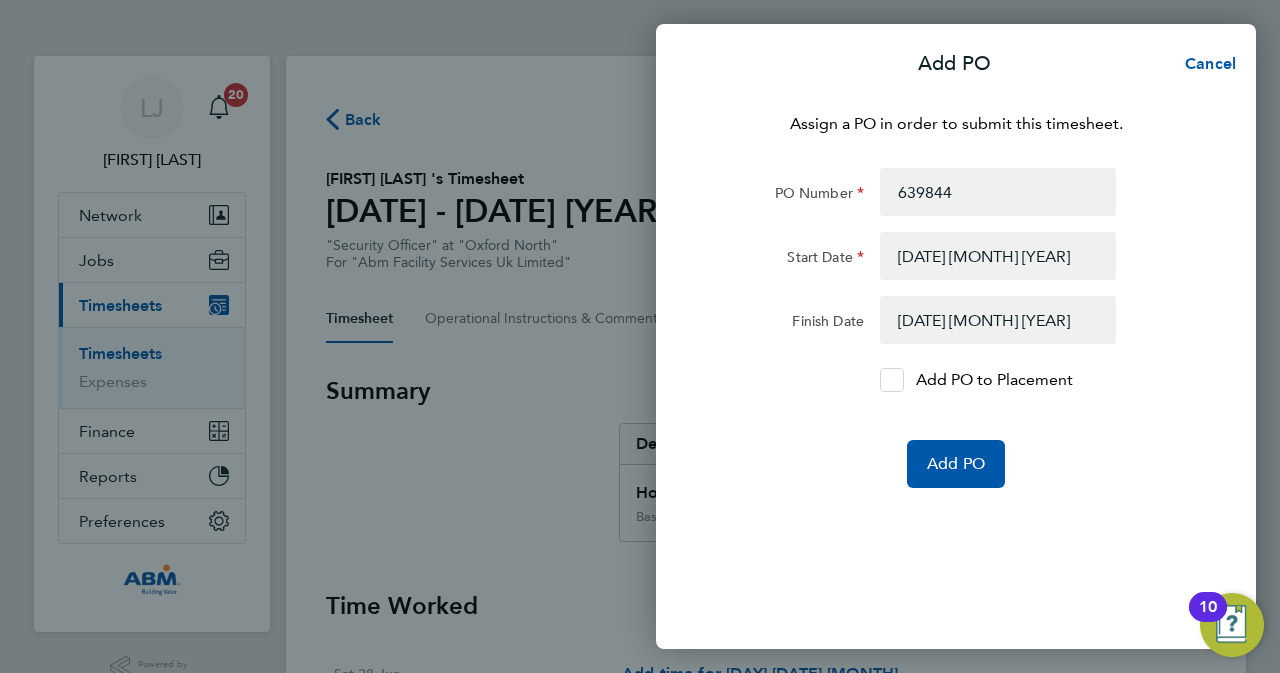 click 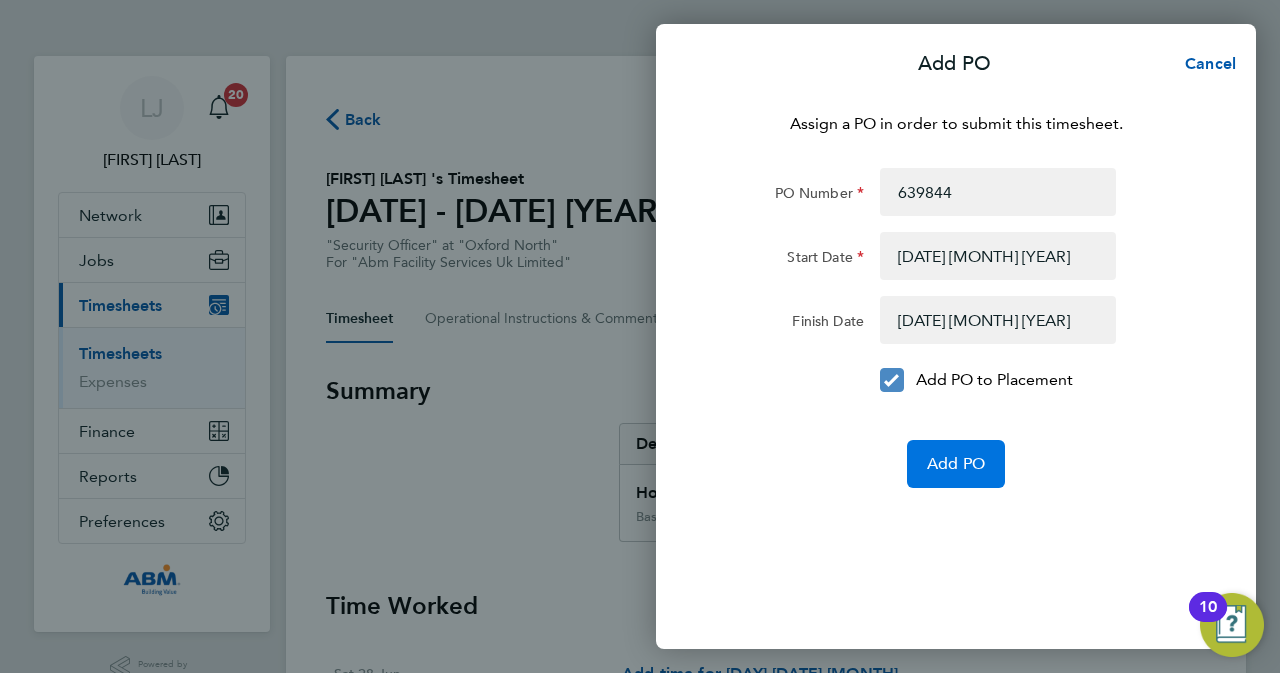 click on "Add PO" 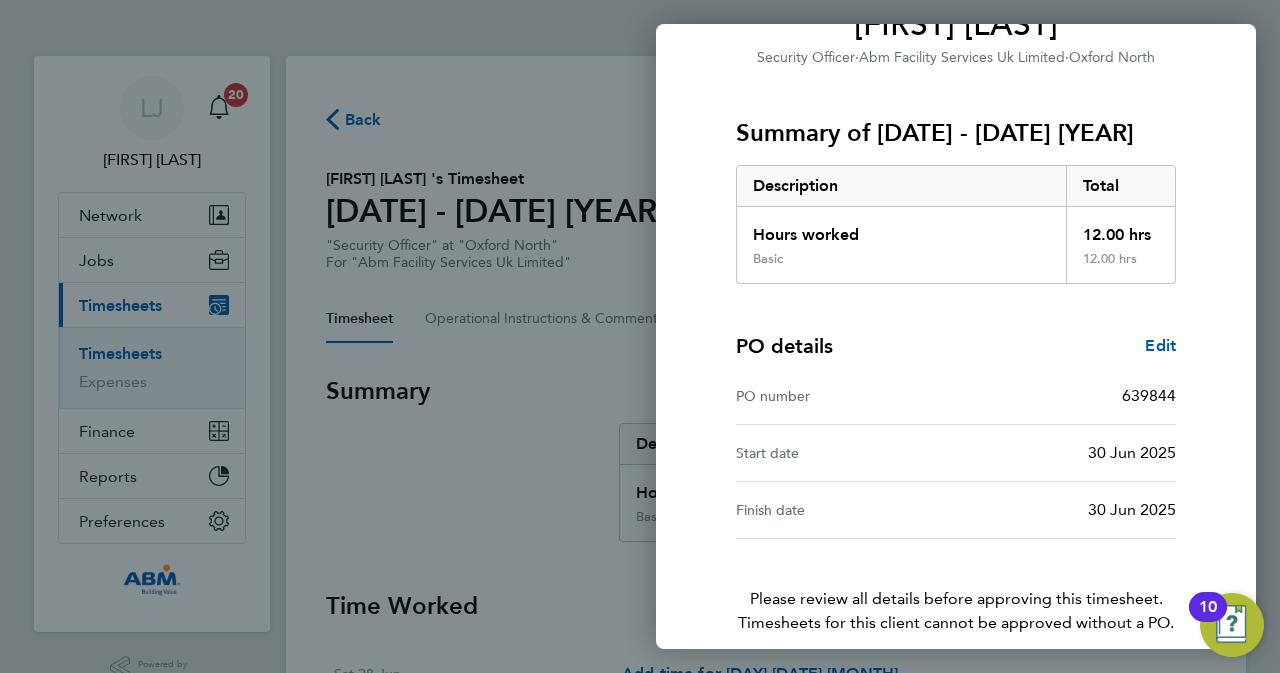 scroll, scrollTop: 282, scrollLeft: 0, axis: vertical 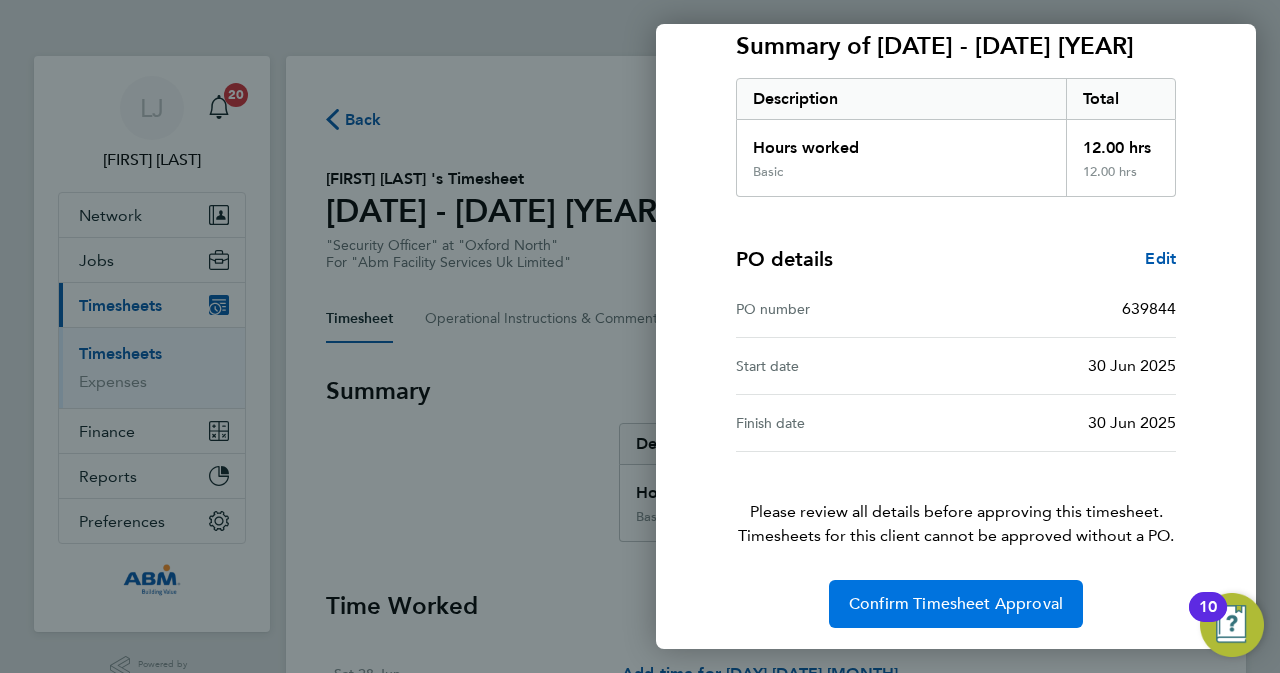 click on "Confirm Timesheet Approval" 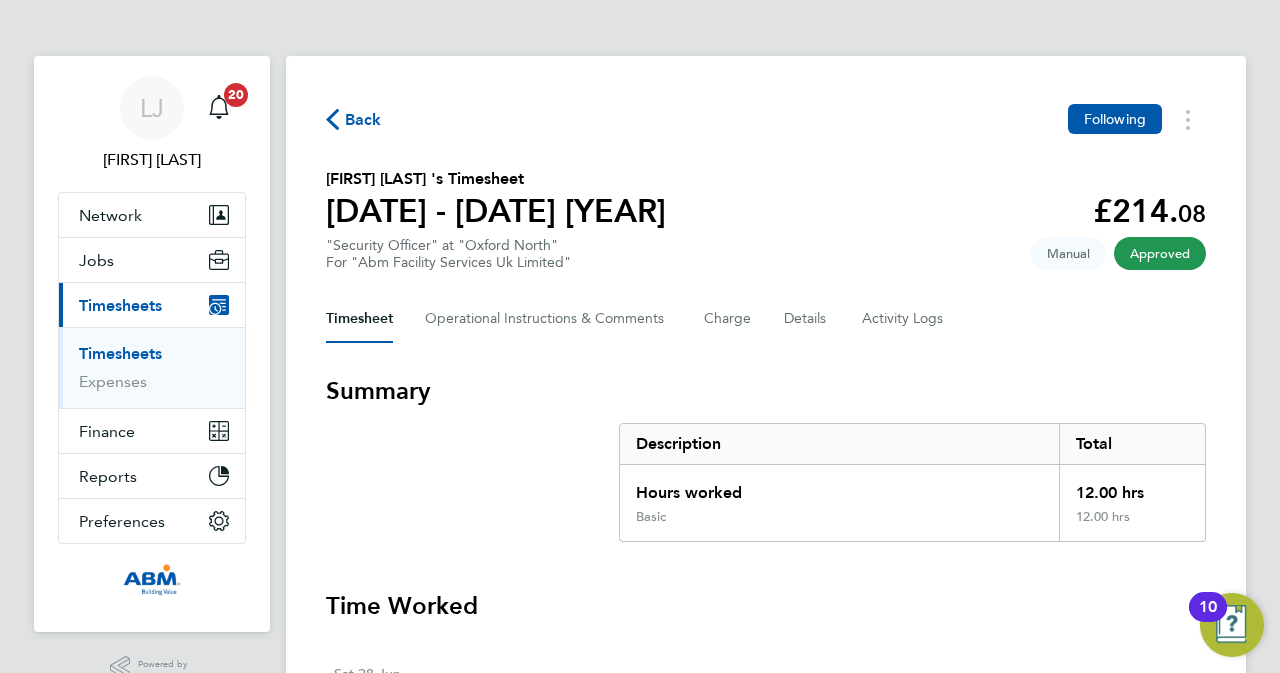 click on "Back" 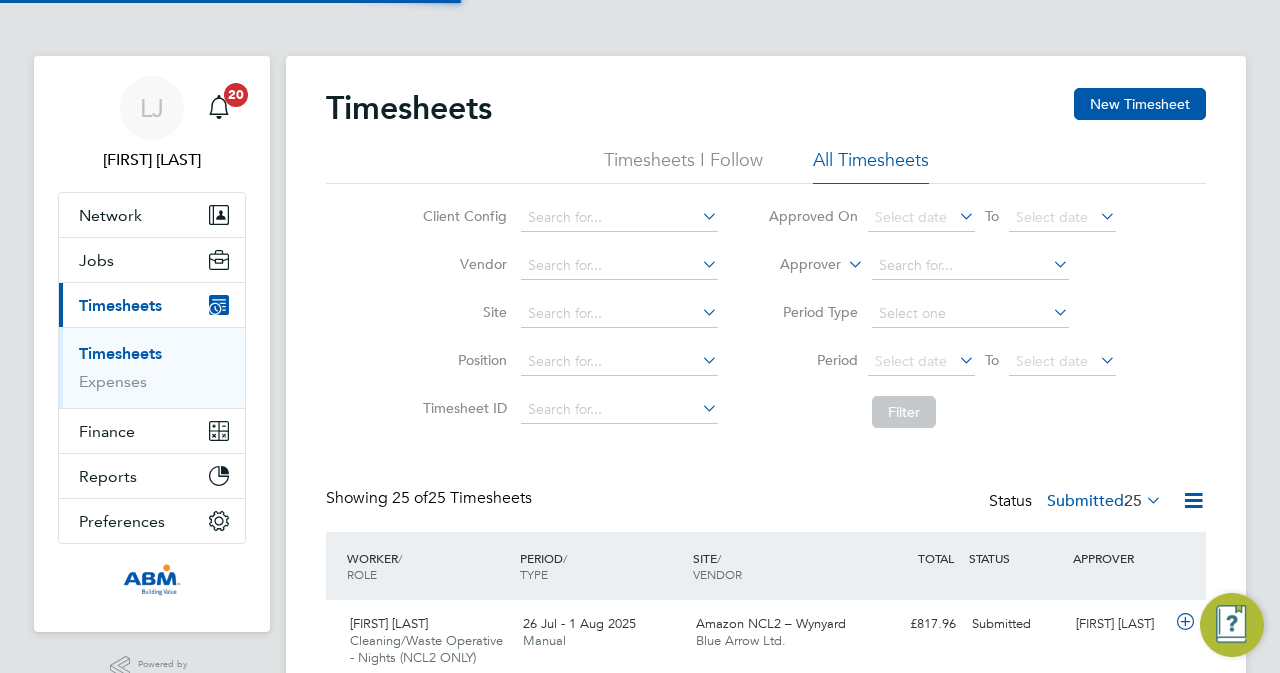 scroll, scrollTop: 10, scrollLeft: 10, axis: both 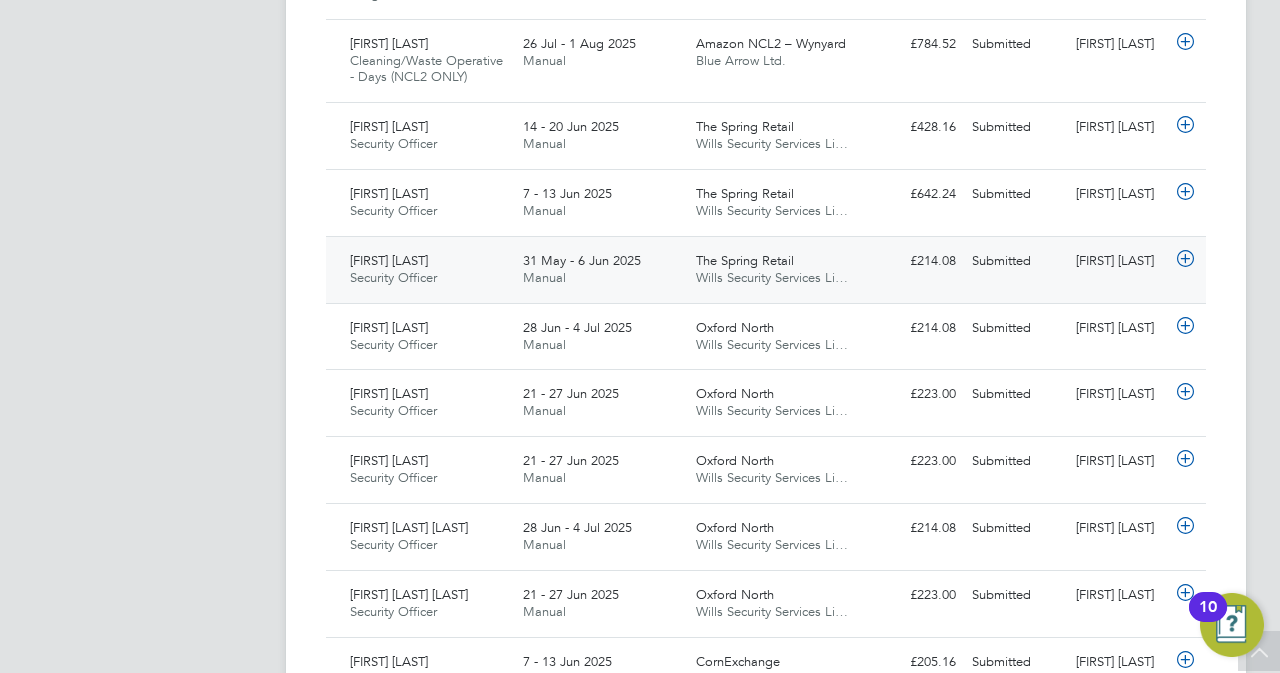 click on "31 May - 6 Jun 2025 Manual" 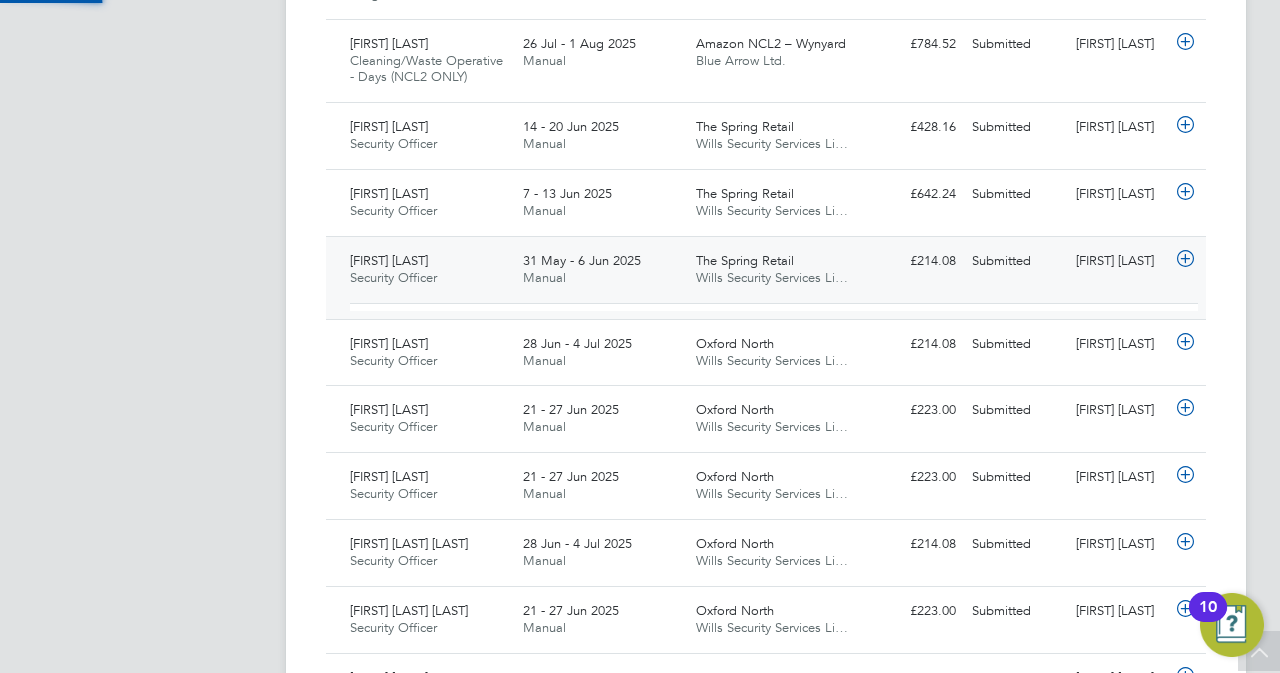 scroll, scrollTop: 10, scrollLeft: 10, axis: both 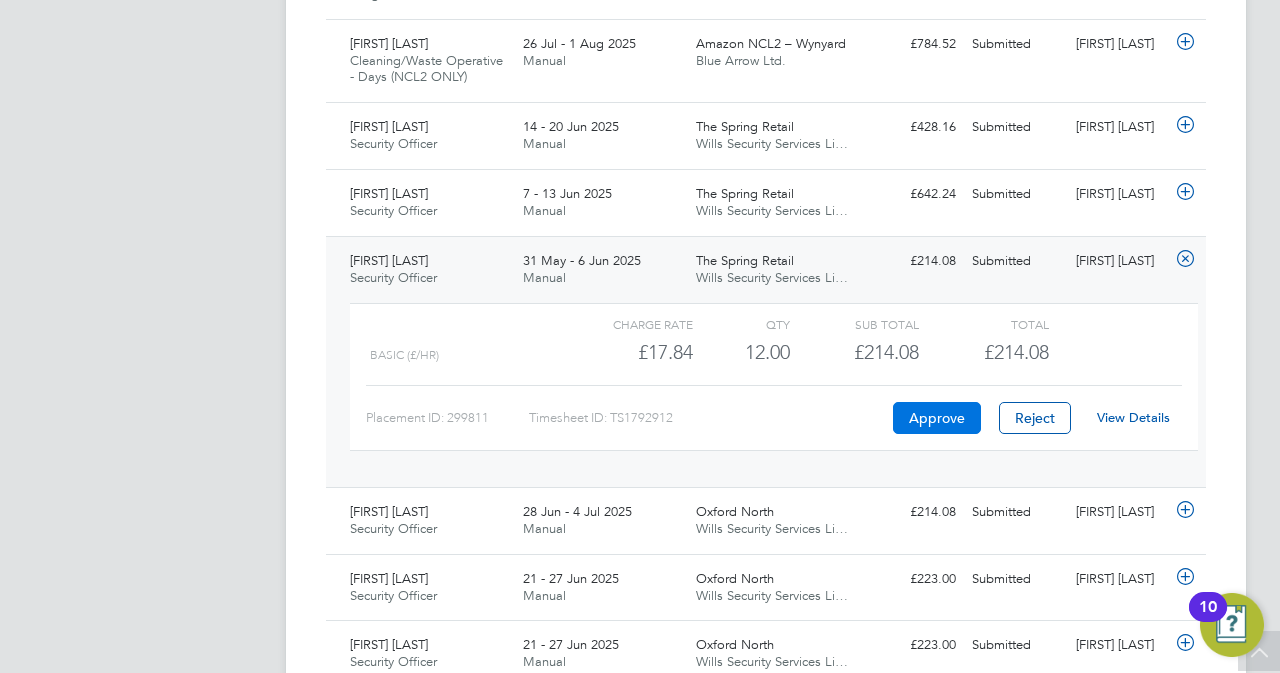 click on "Approve" 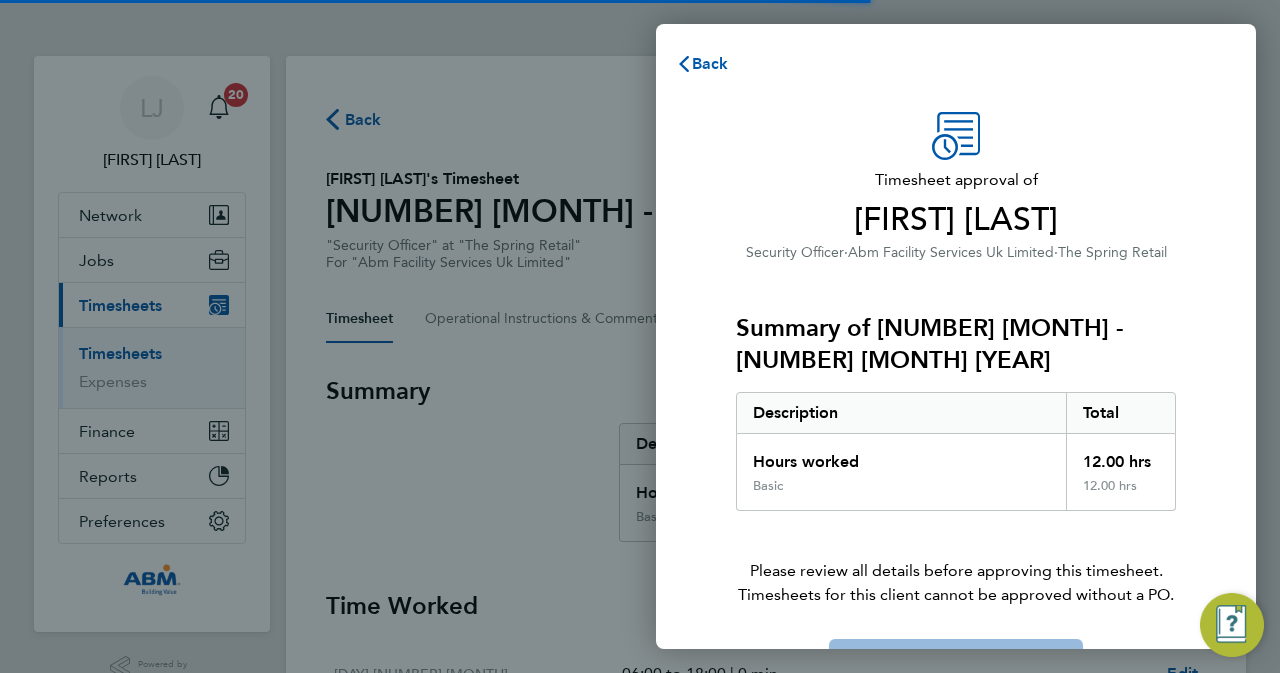 scroll, scrollTop: 0, scrollLeft: 0, axis: both 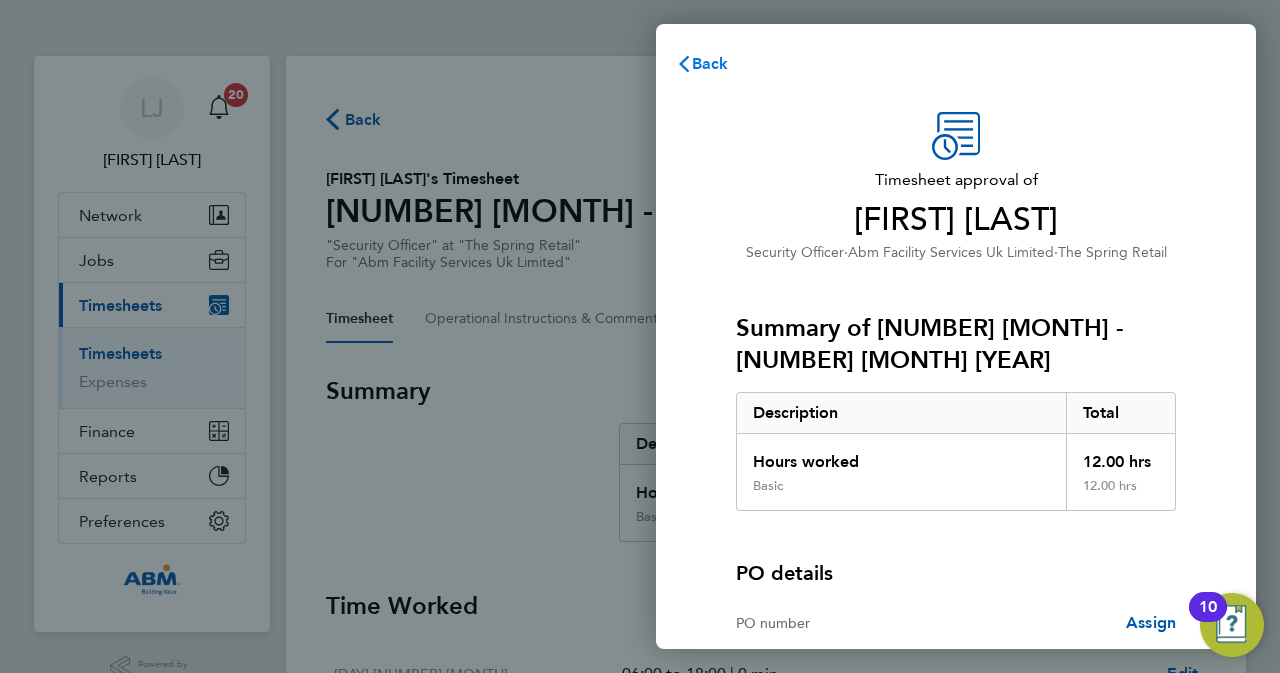 click on "Back" 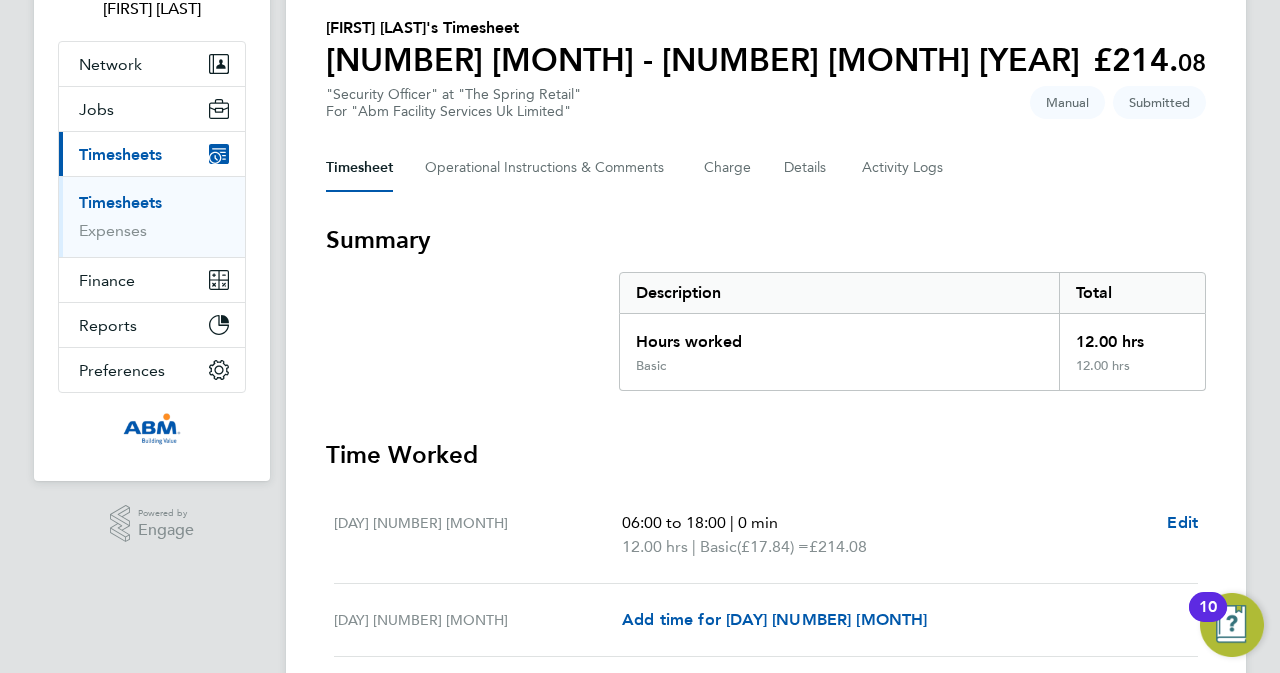 scroll, scrollTop: 400, scrollLeft: 0, axis: vertical 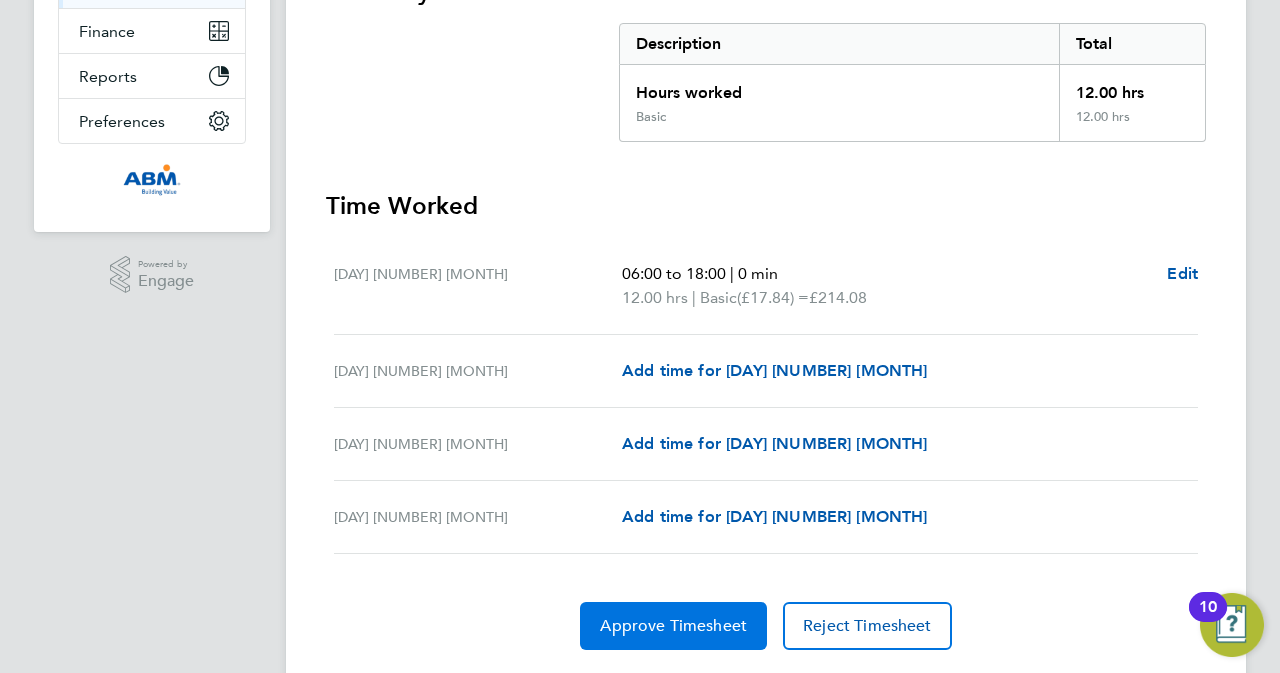 drag, startPoint x: 710, startPoint y: 625, endPoint x: 739, endPoint y: 595, distance: 41.725292 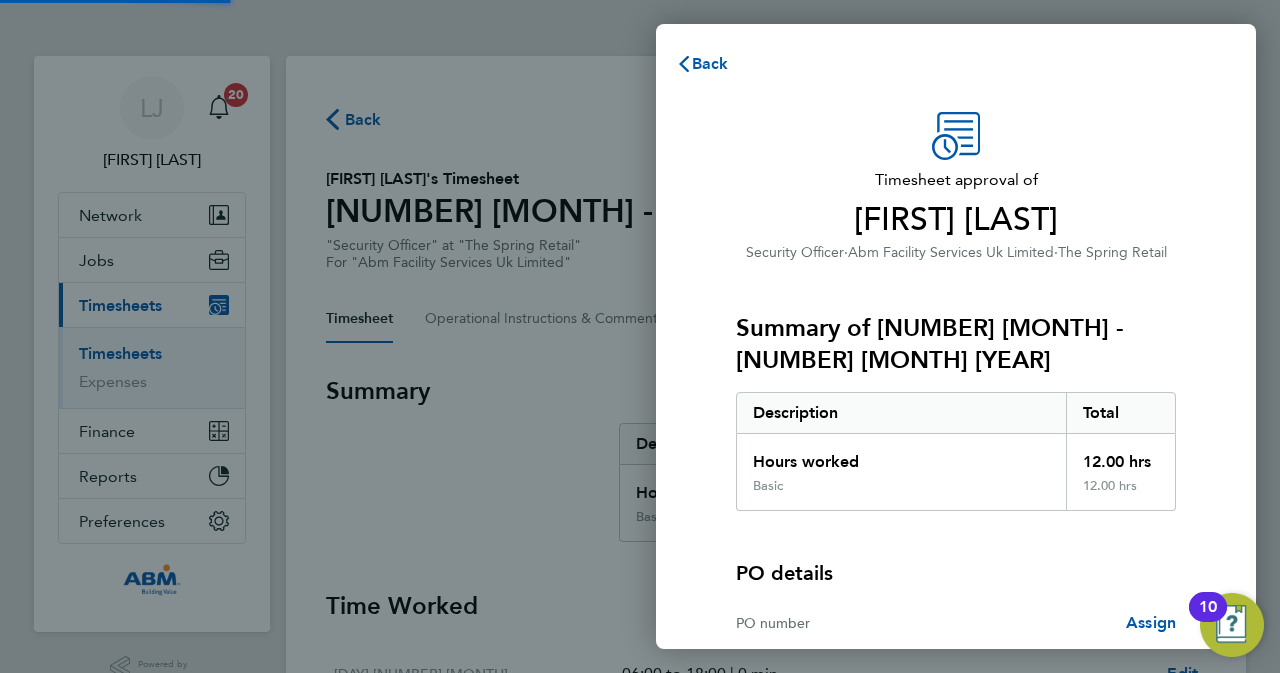 scroll, scrollTop: 0, scrollLeft: 0, axis: both 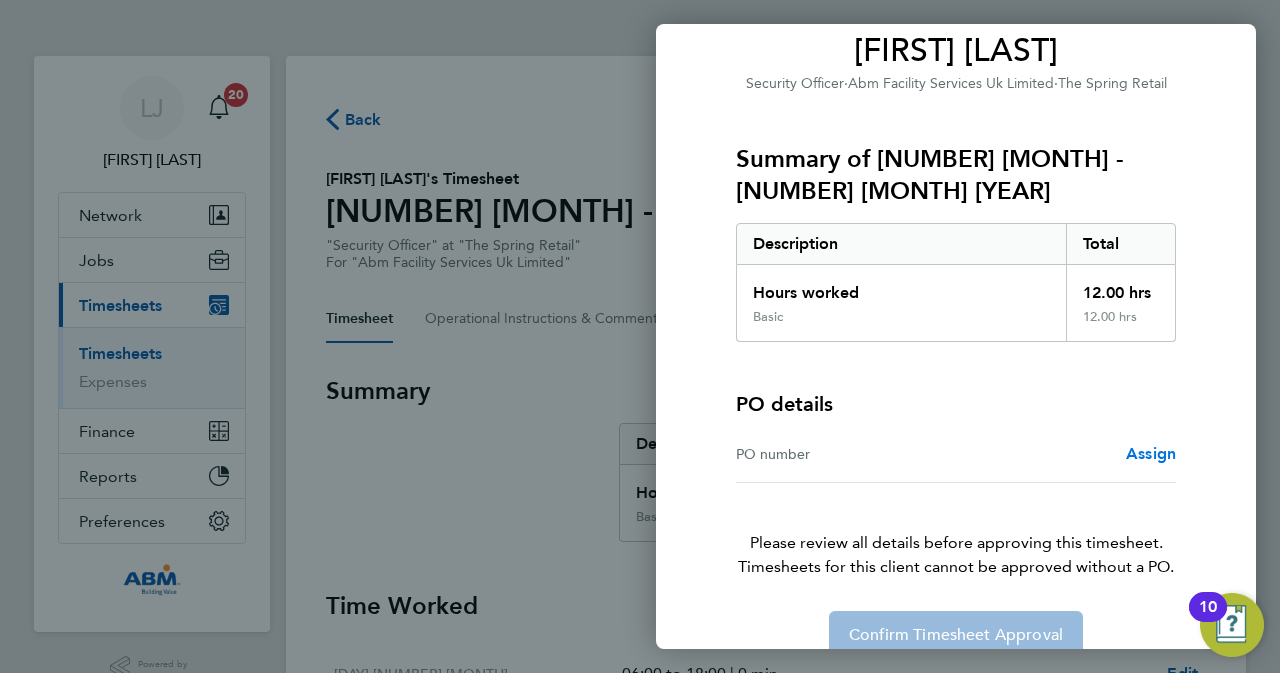 click on "Assign" at bounding box center (1151, 453) 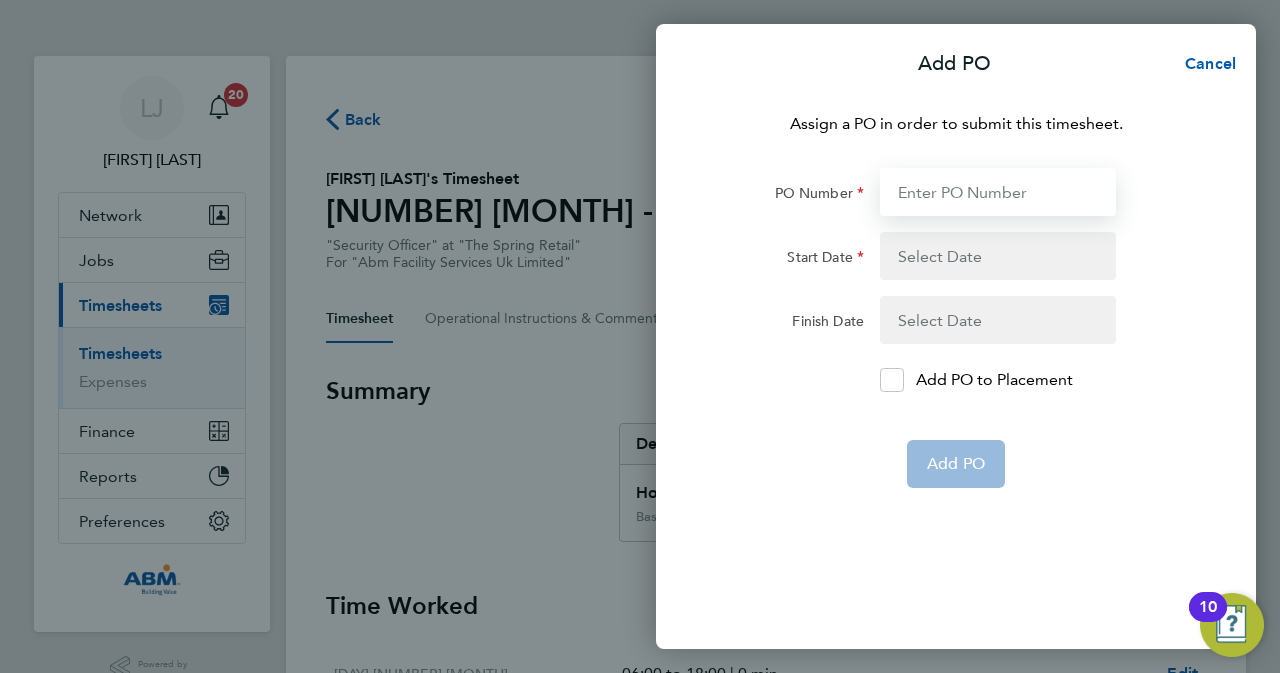 click on "PO Number" at bounding box center [998, 192] 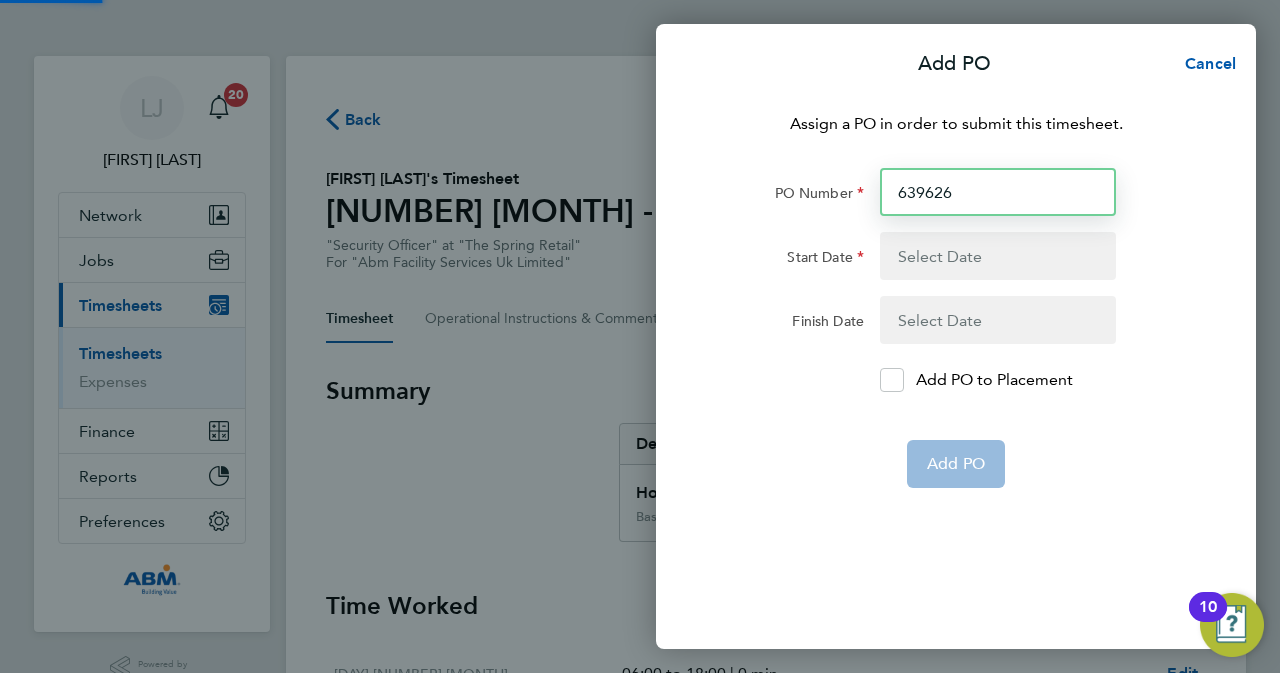 type on "639626" 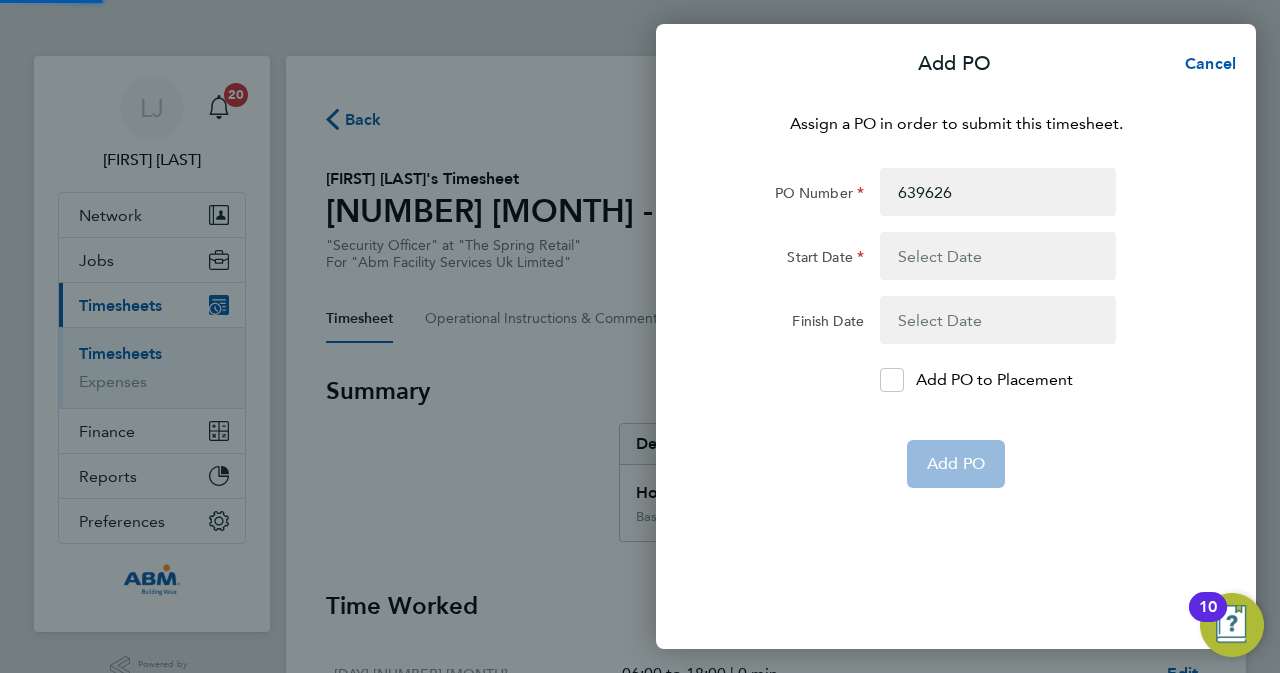 click 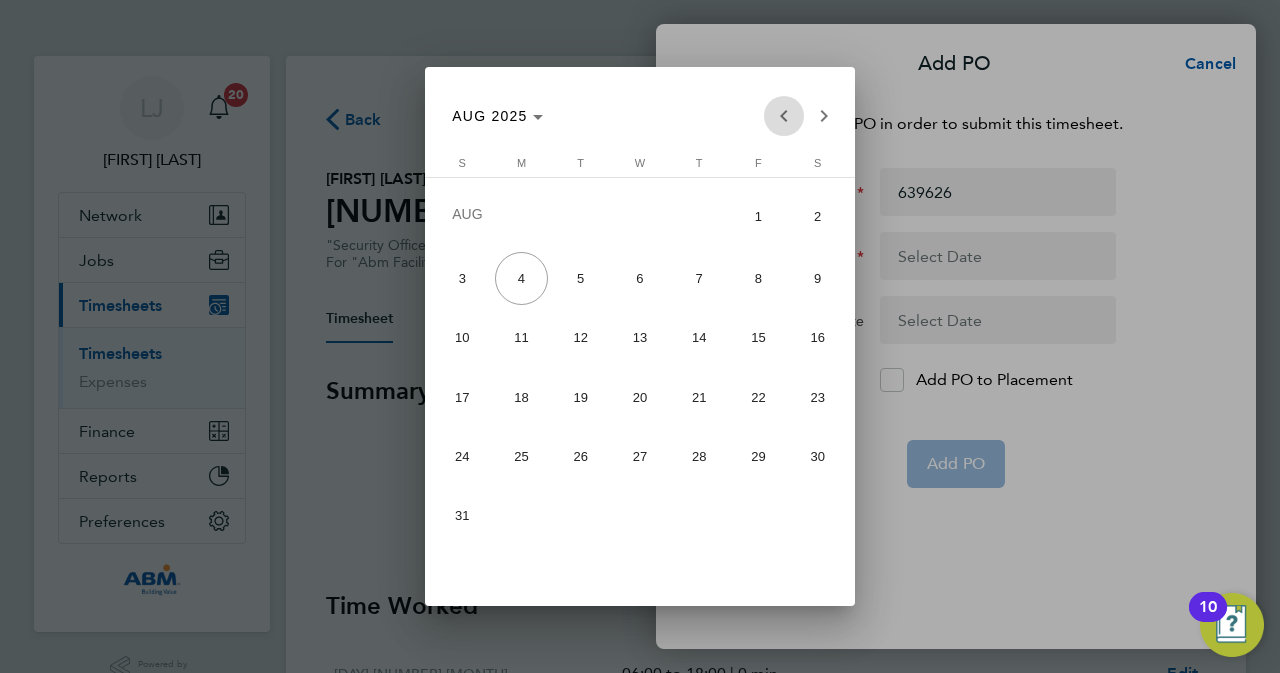 click at bounding box center [784, 116] 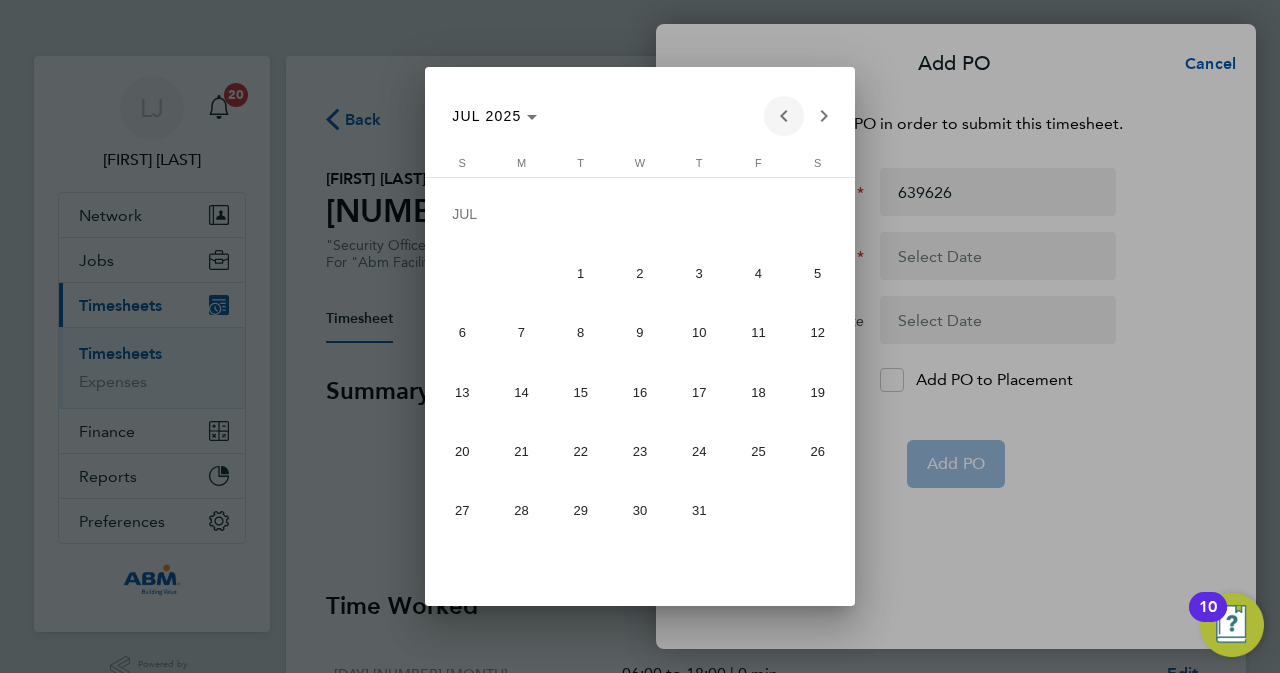 click at bounding box center [784, 116] 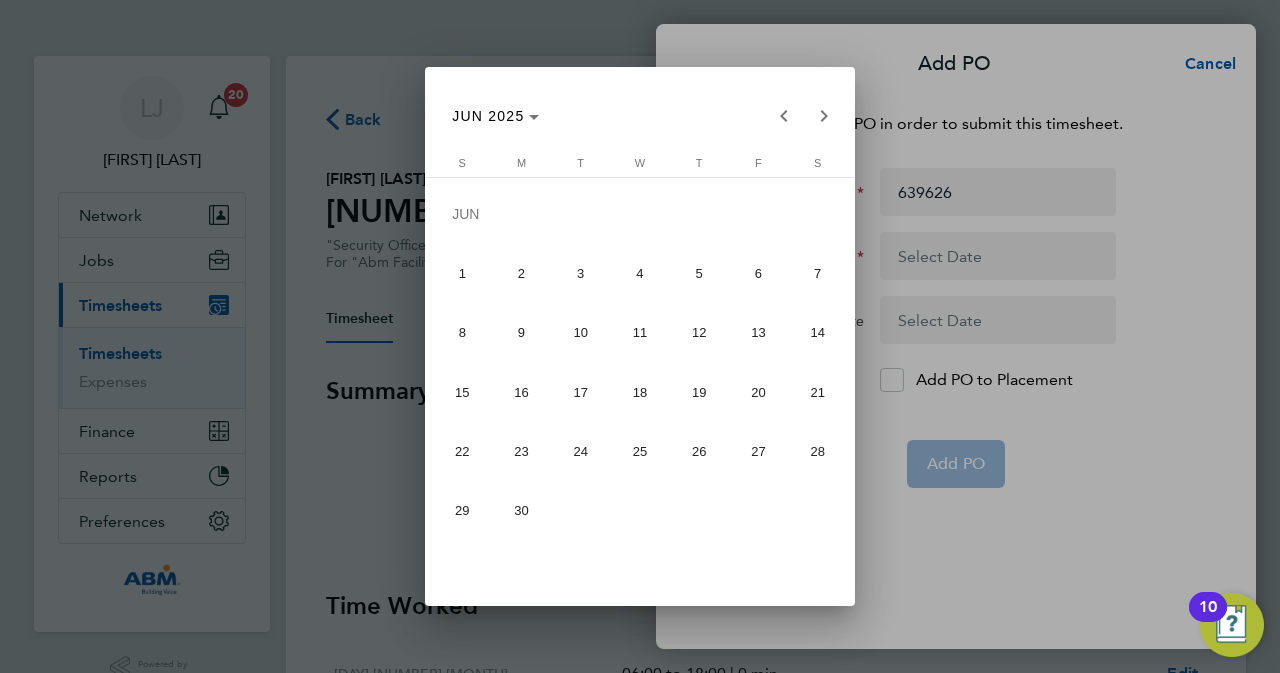 click on "3" at bounding box center (580, 273) 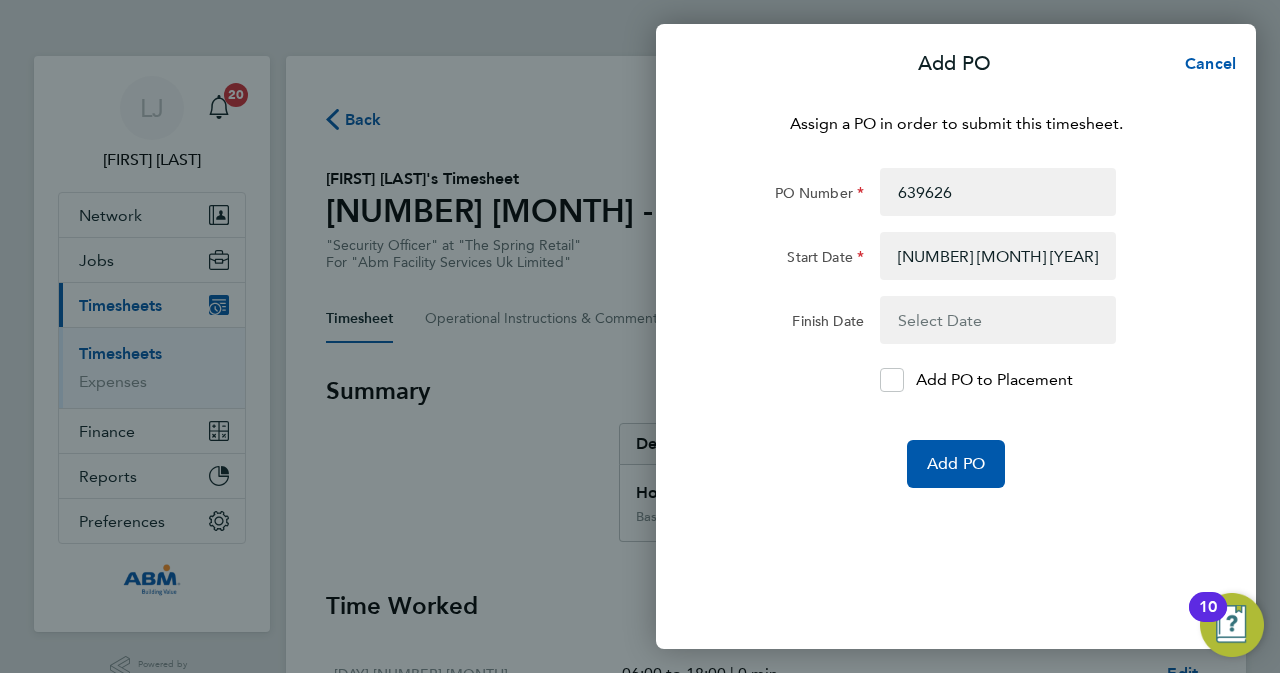 click 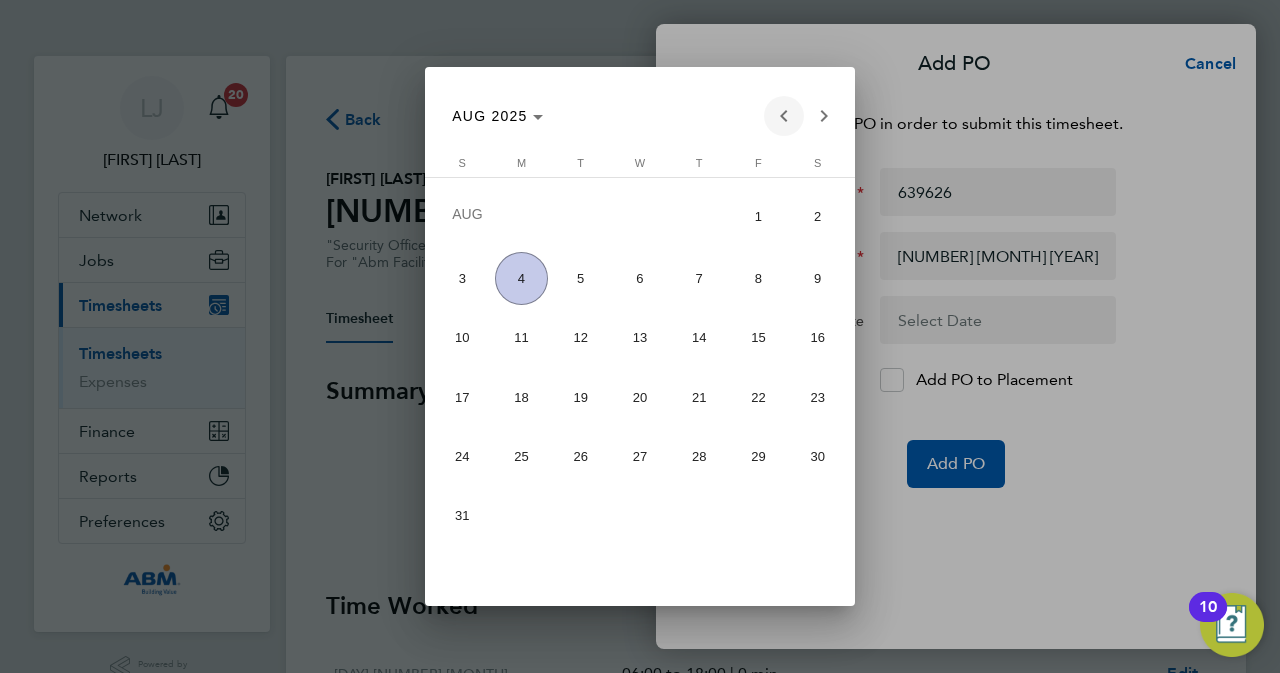 click at bounding box center [784, 116] 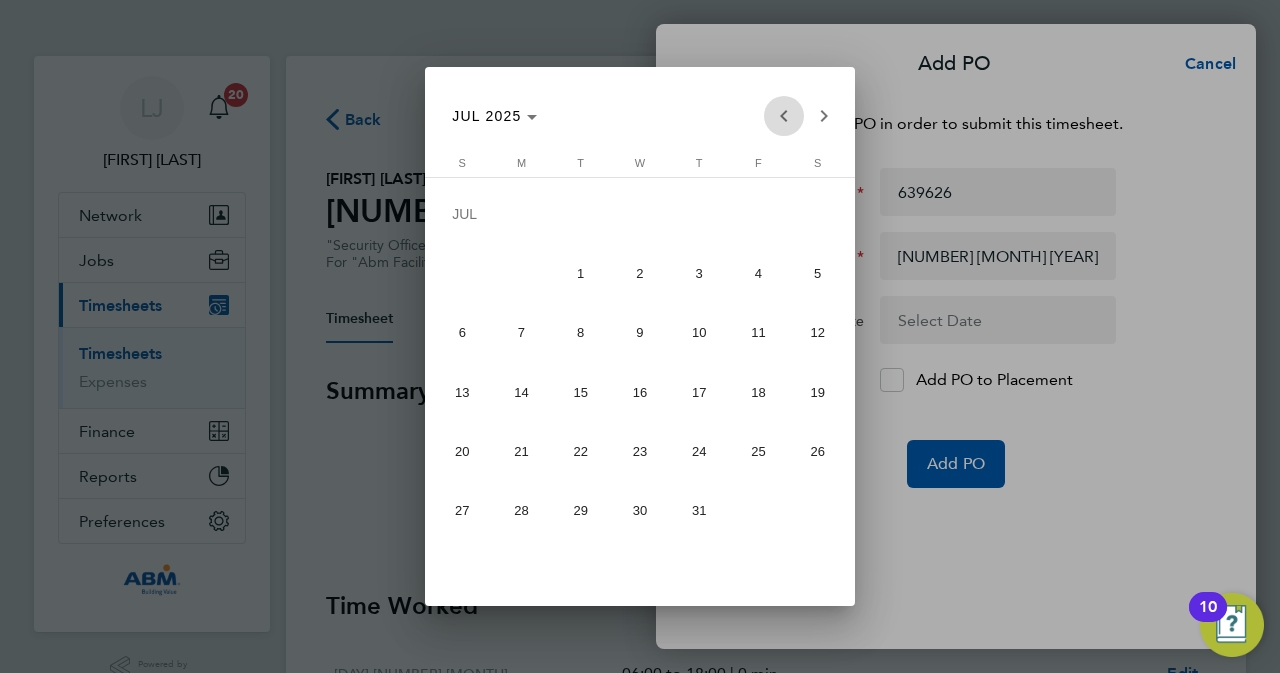 click at bounding box center [784, 116] 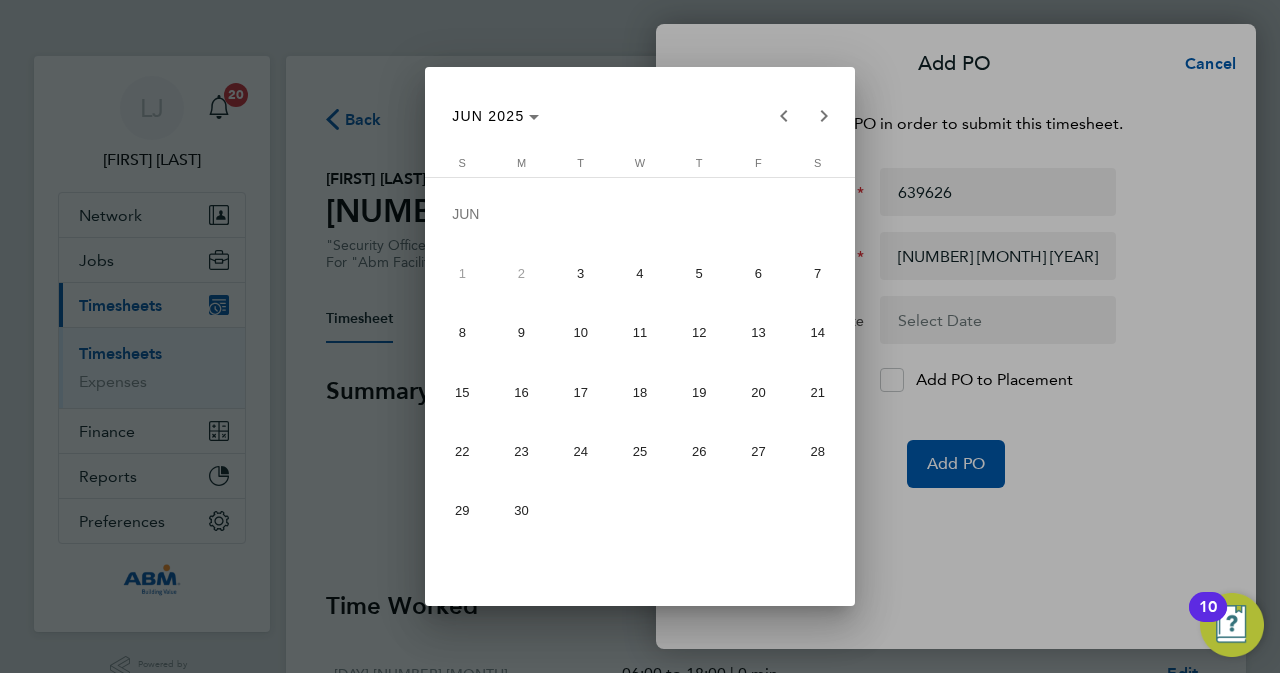 click on "3" at bounding box center (580, 273) 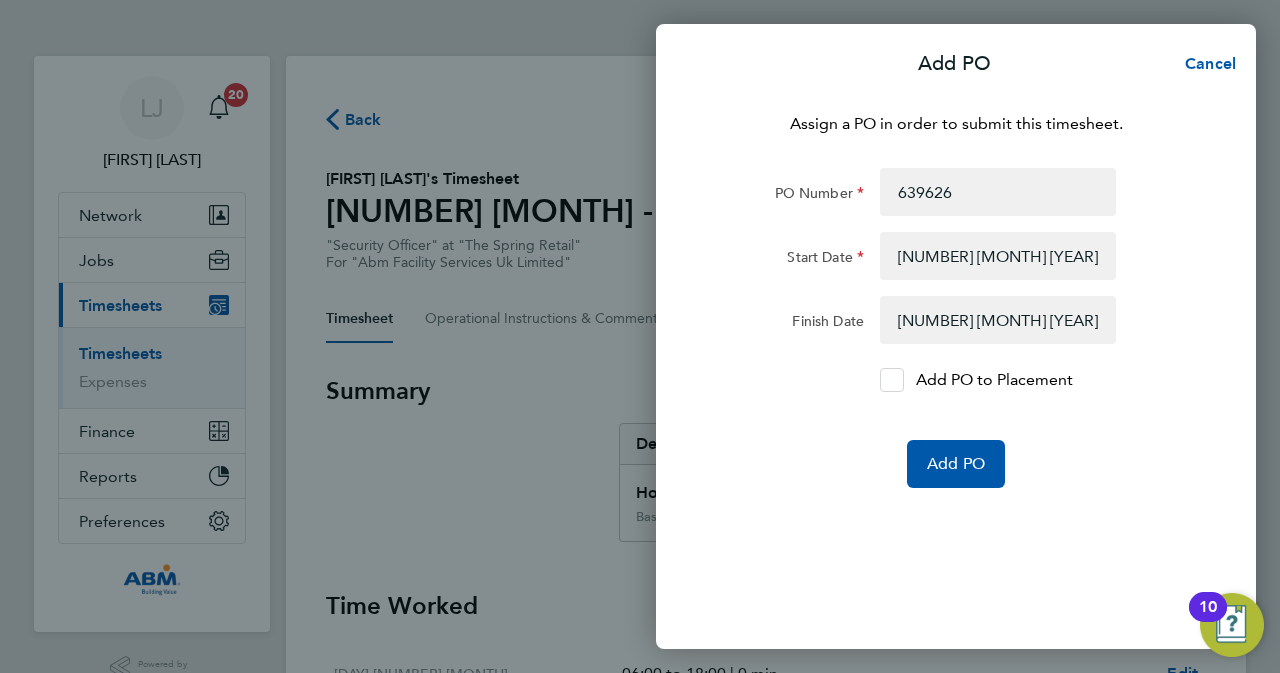 click 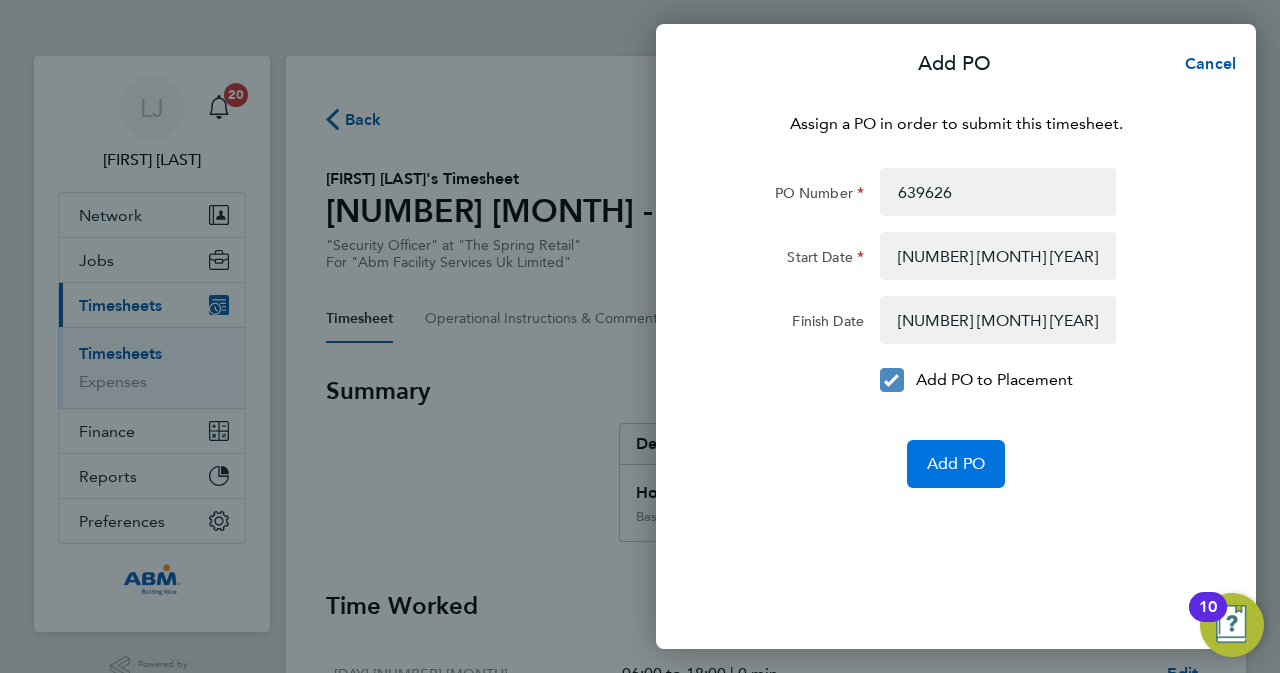click on "Add PO" 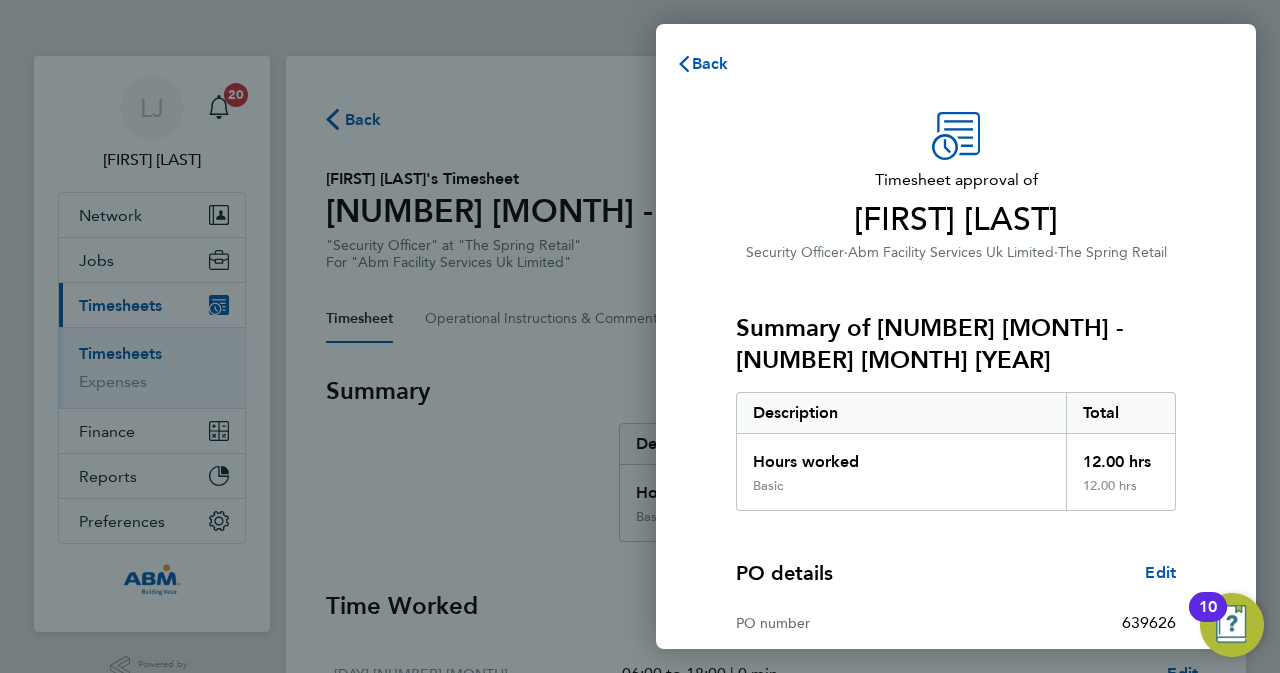 scroll, scrollTop: 282, scrollLeft: 0, axis: vertical 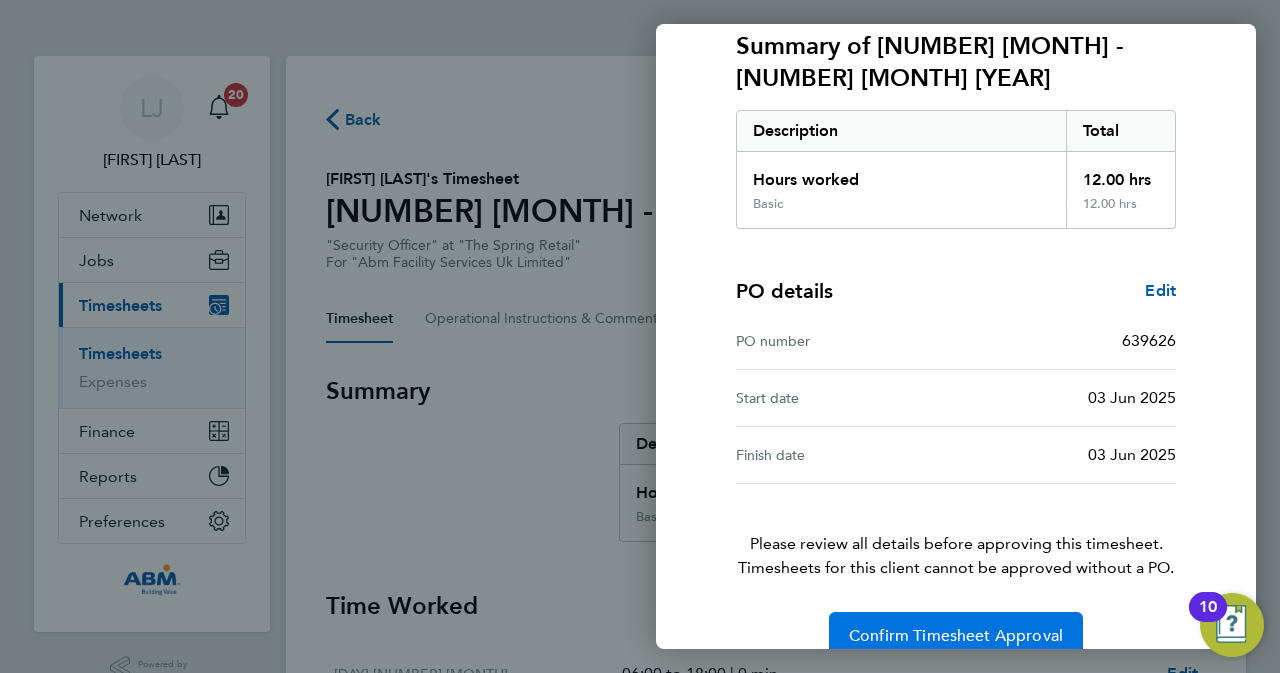 click on "Confirm Timesheet Approval" 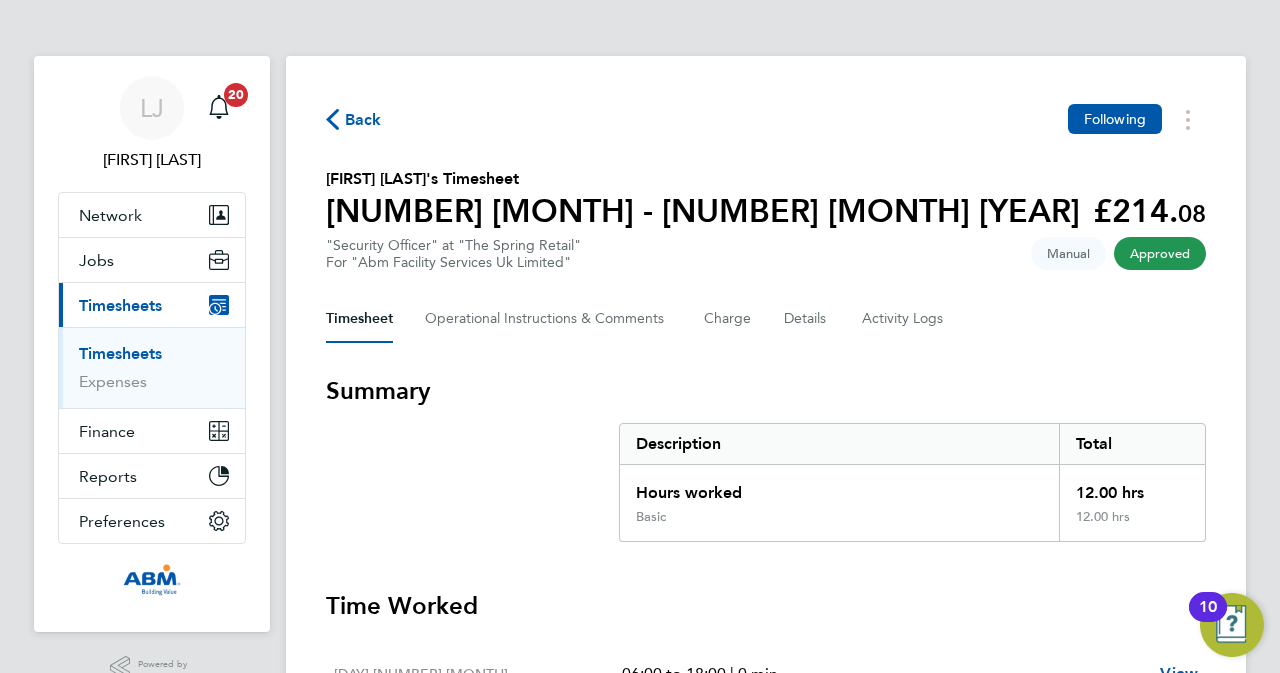 click on "Back" 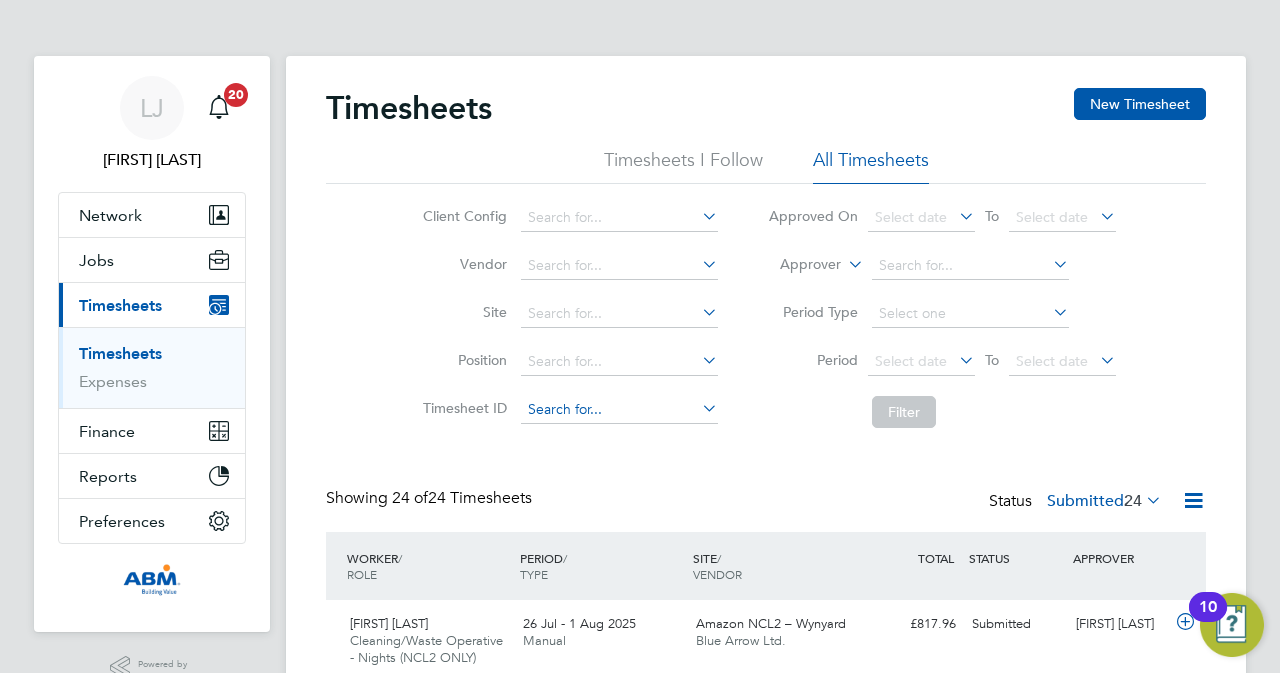 scroll, scrollTop: 10, scrollLeft: 10, axis: both 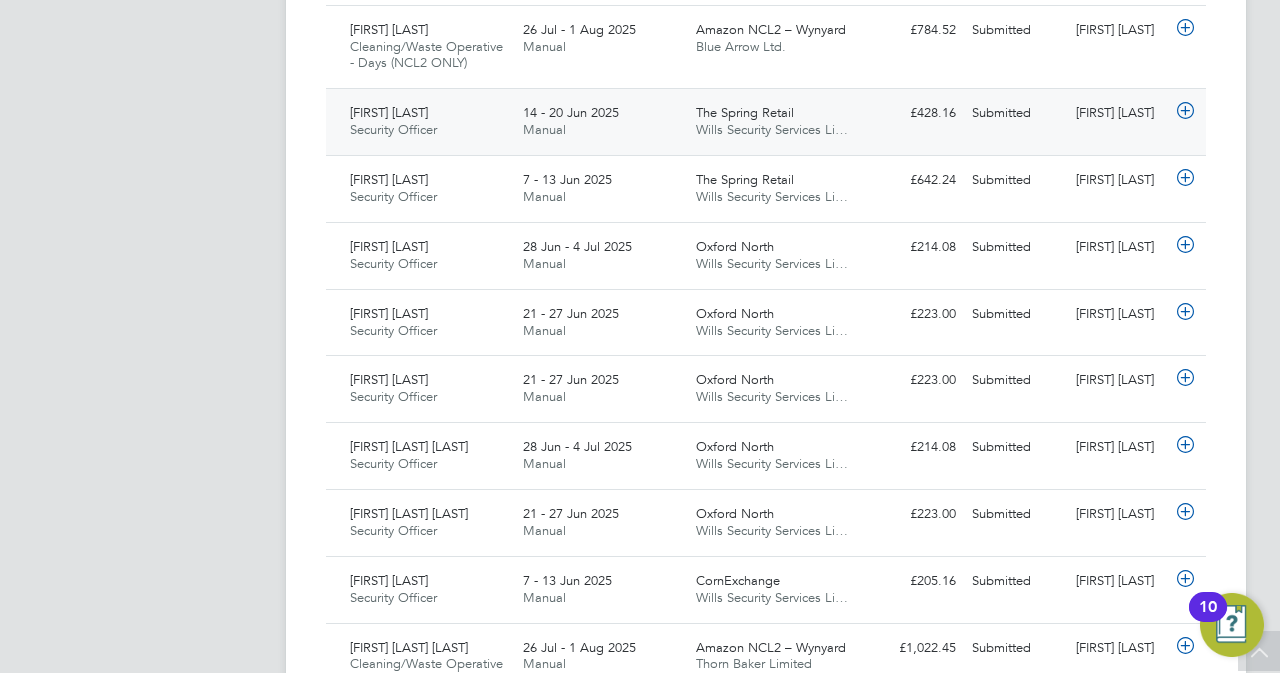 click on "14 - 20 Jun 2025 Manual" 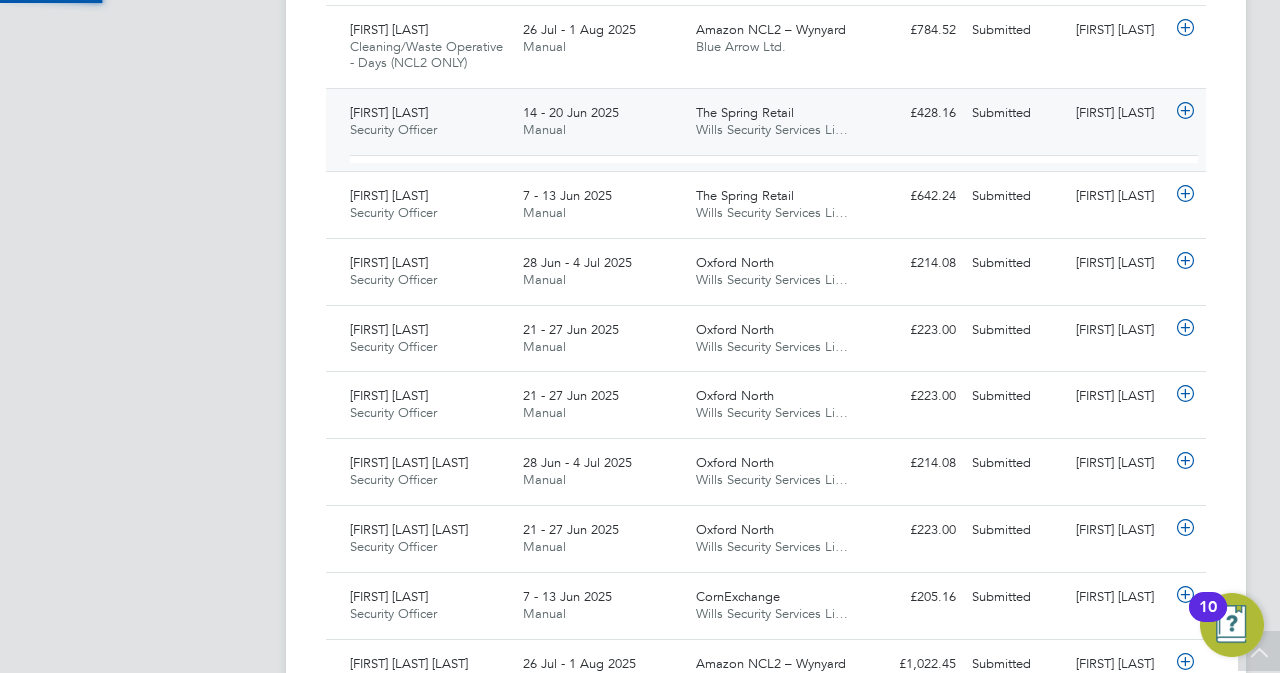 scroll, scrollTop: 10, scrollLeft: 10, axis: both 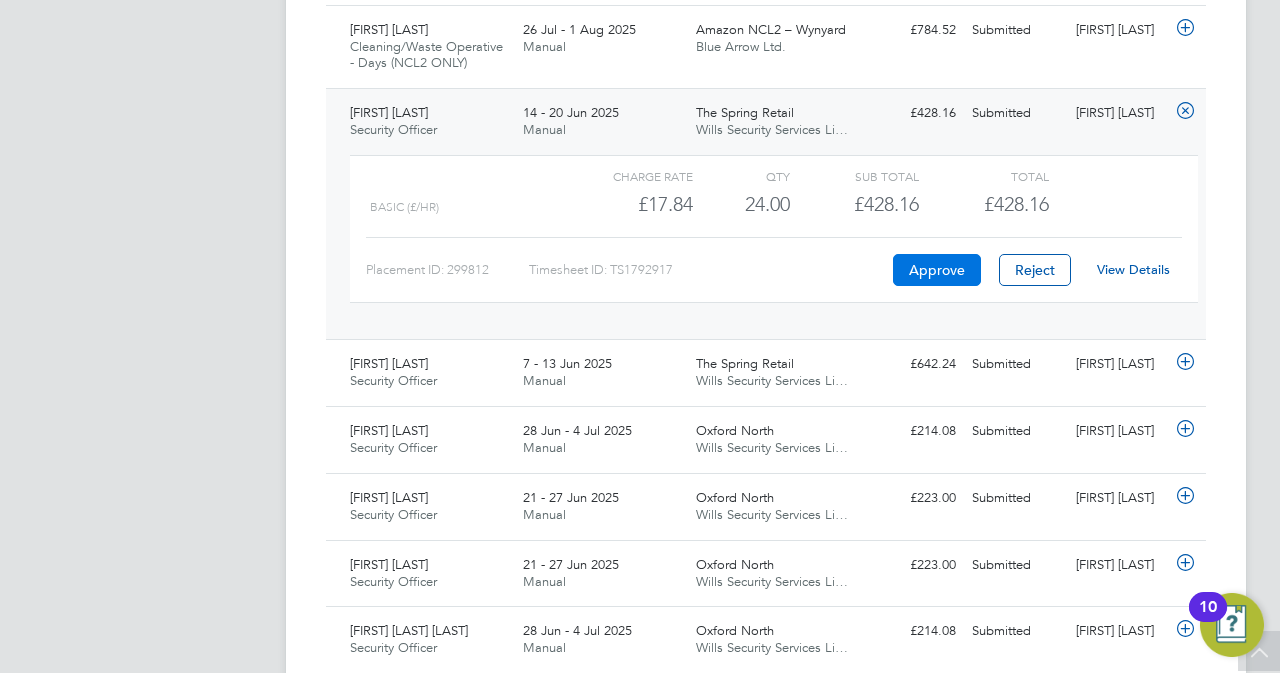 click on "Approve" 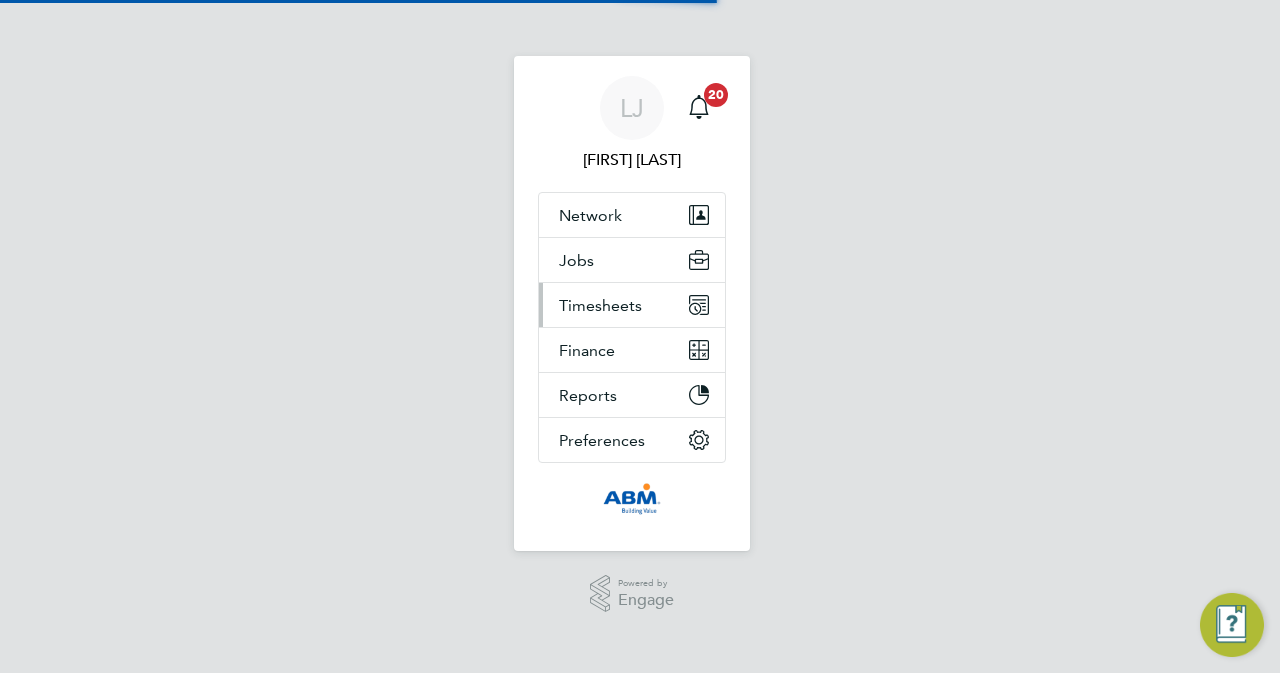 scroll, scrollTop: 0, scrollLeft: 0, axis: both 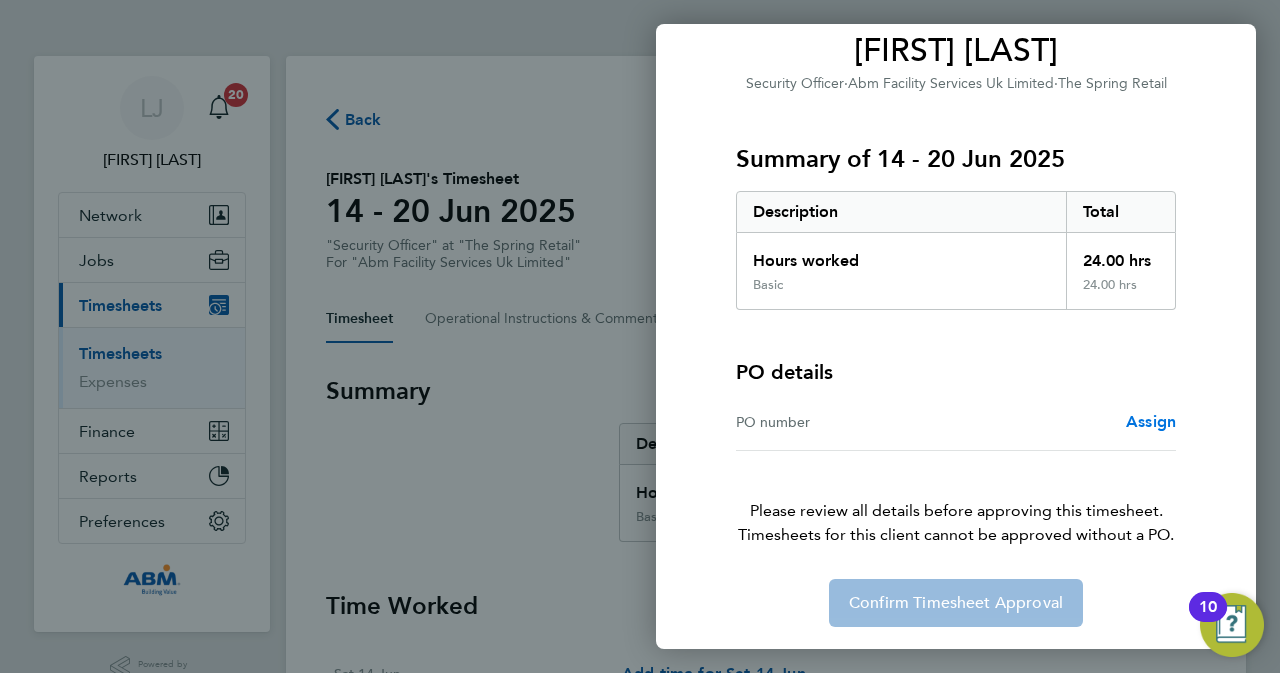 click on "Assign" at bounding box center (1151, 421) 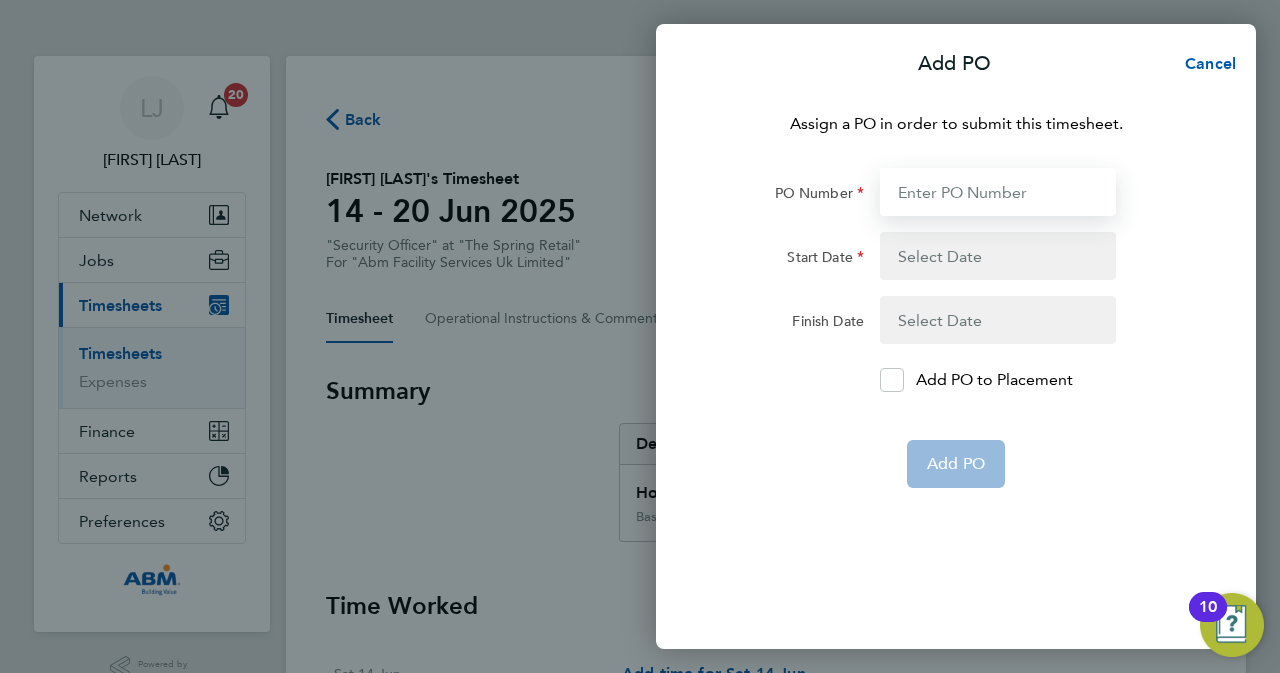 click on "PO Number" at bounding box center (998, 192) 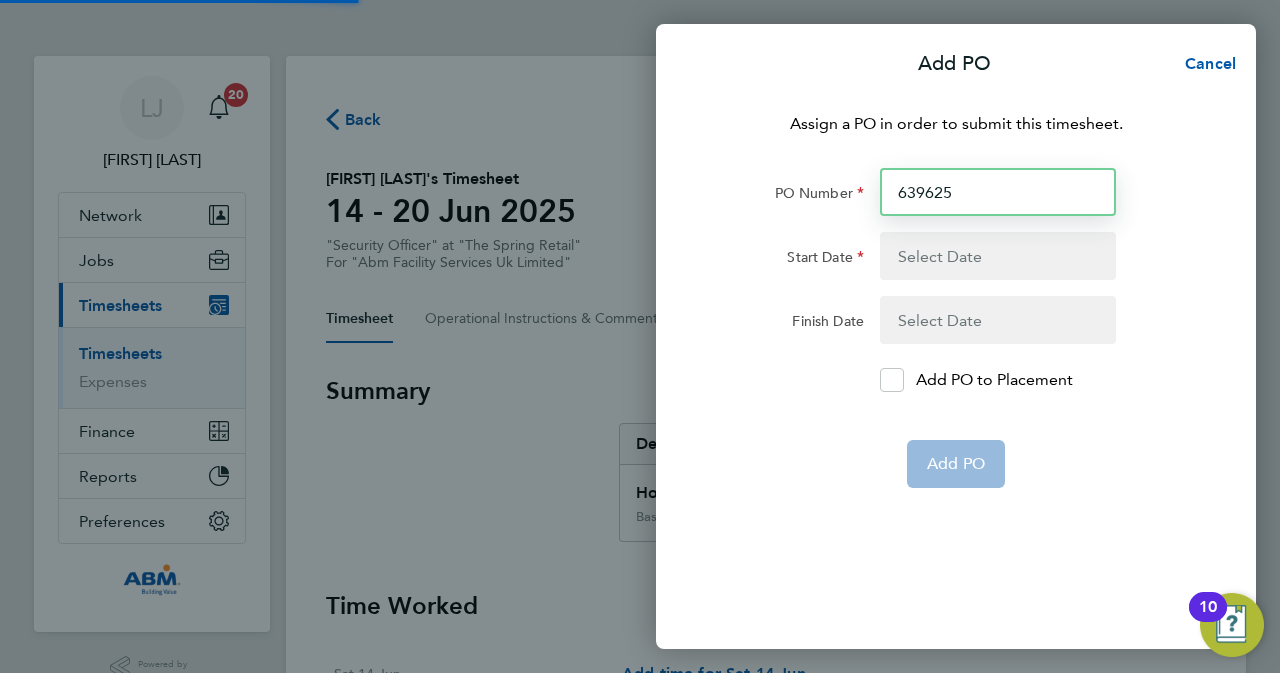 type on "639625" 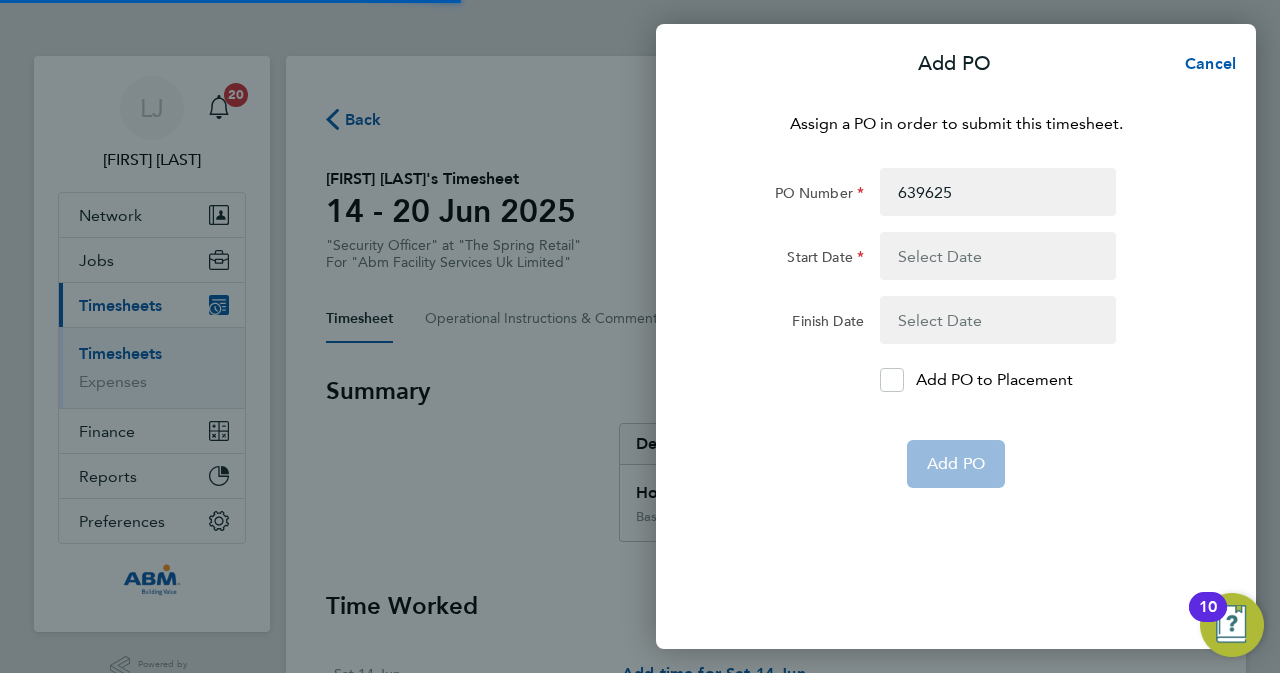 click 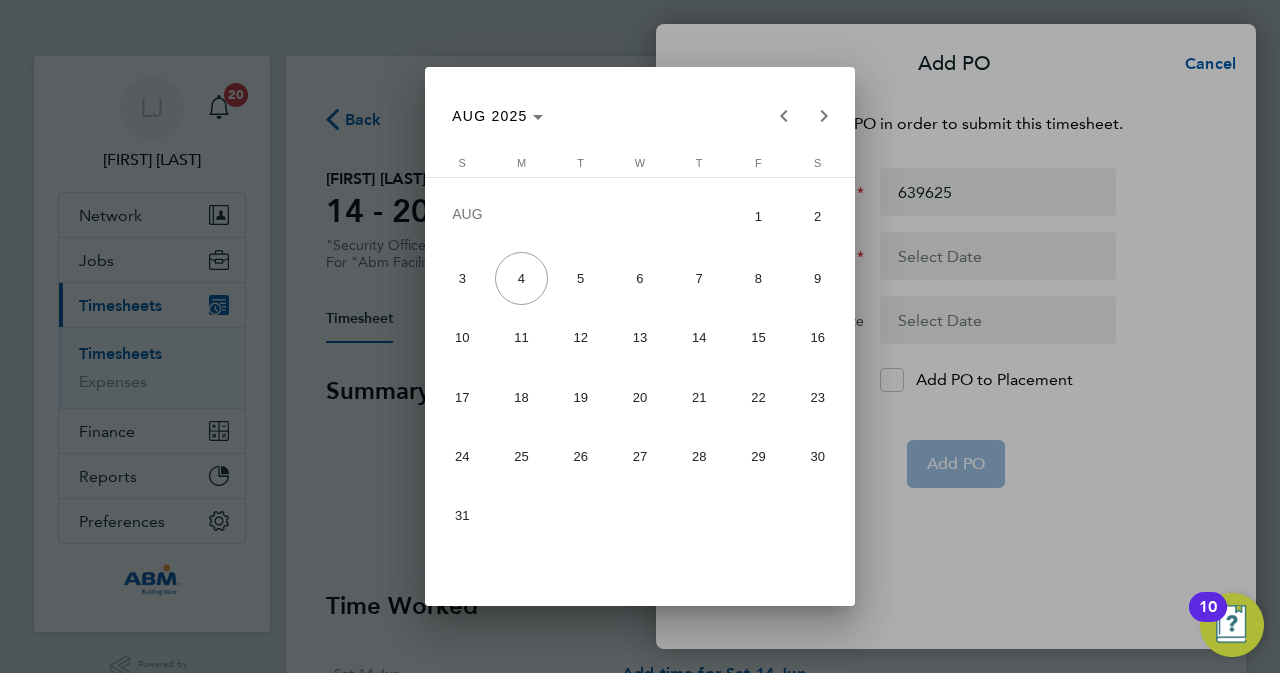 click at bounding box center (640, 336) 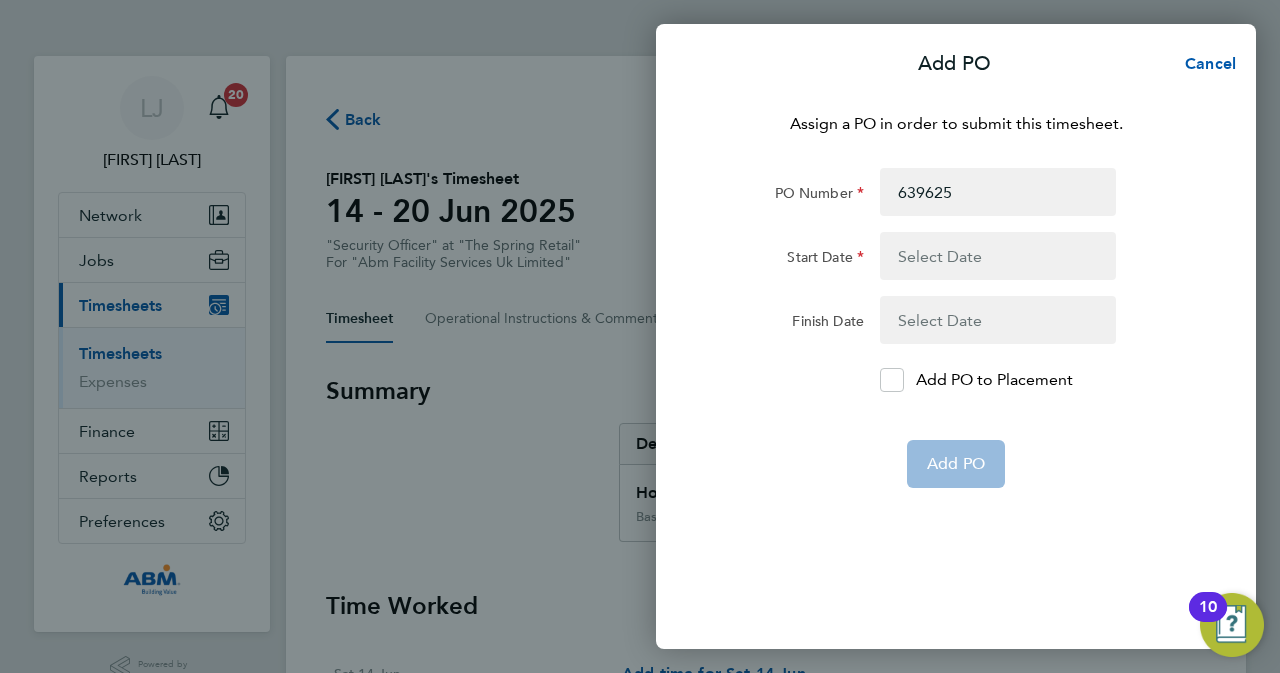 click 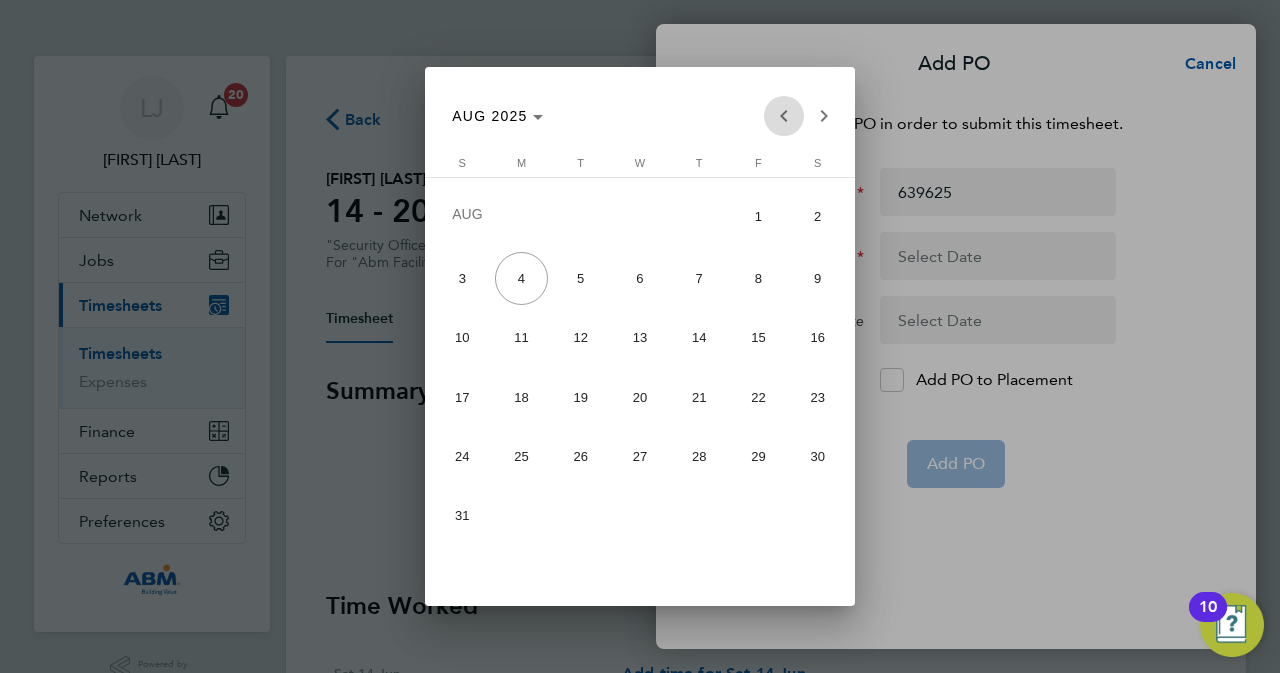 click at bounding box center [784, 116] 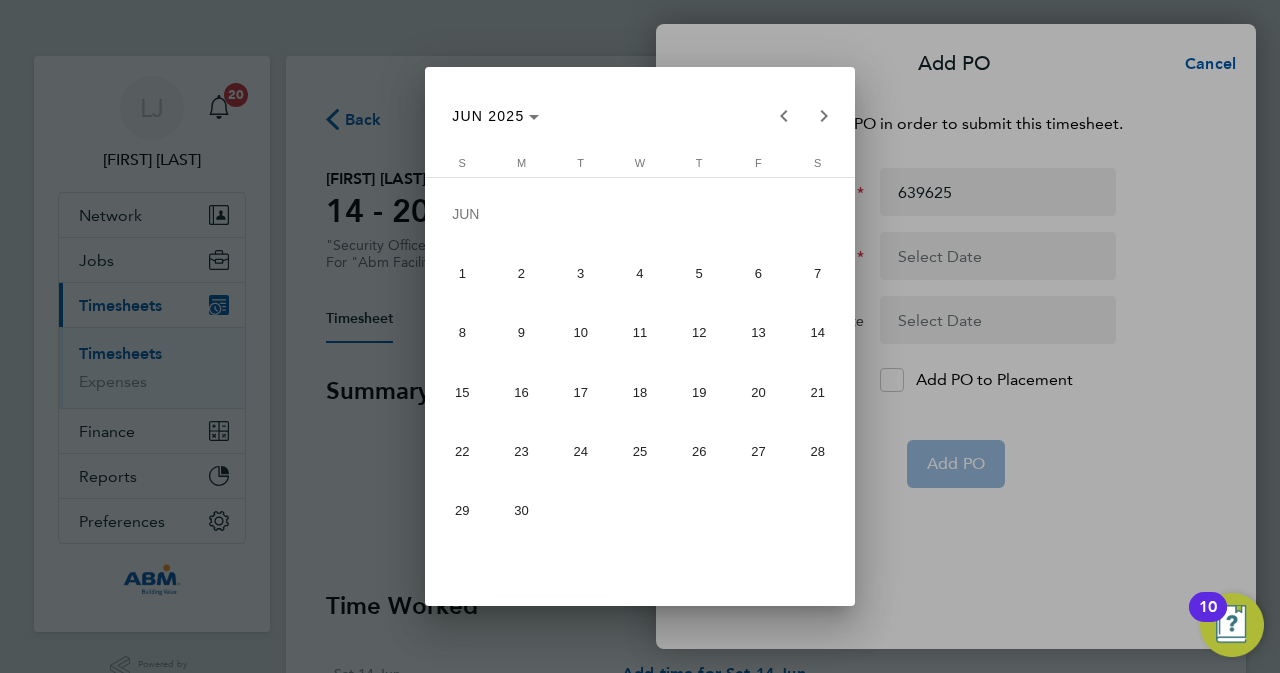 click on "15" at bounding box center [462, 391] 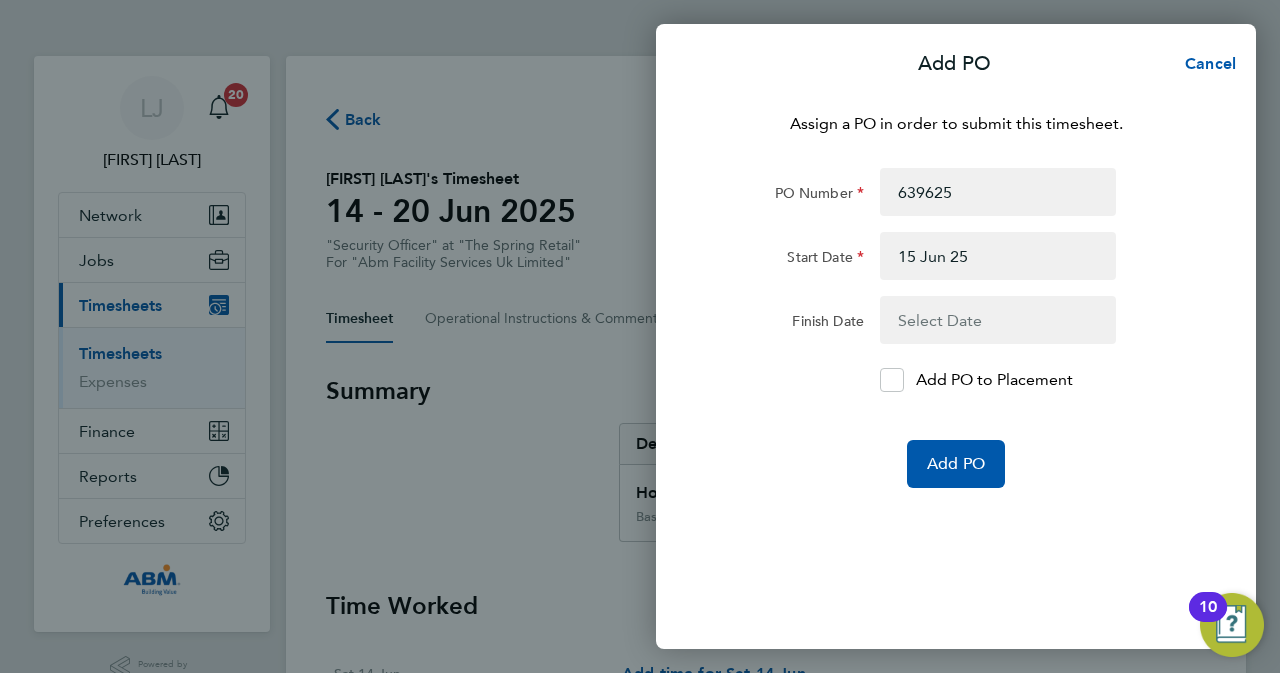 click 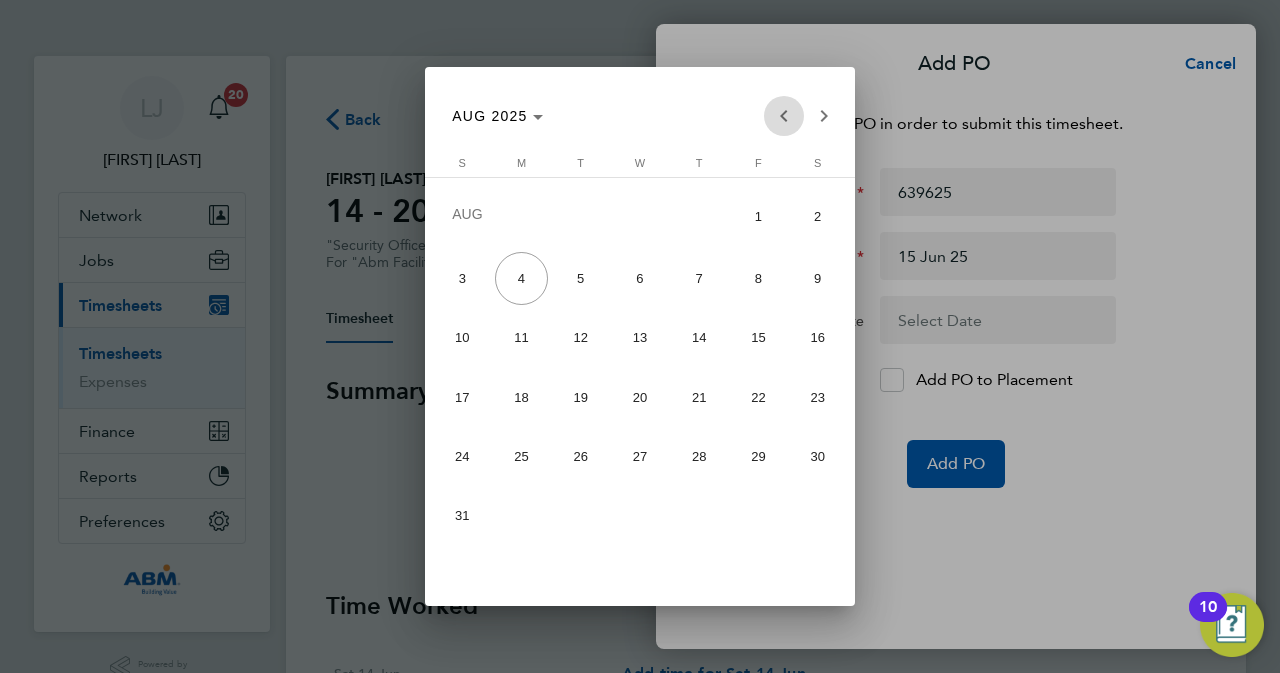 click at bounding box center (784, 116) 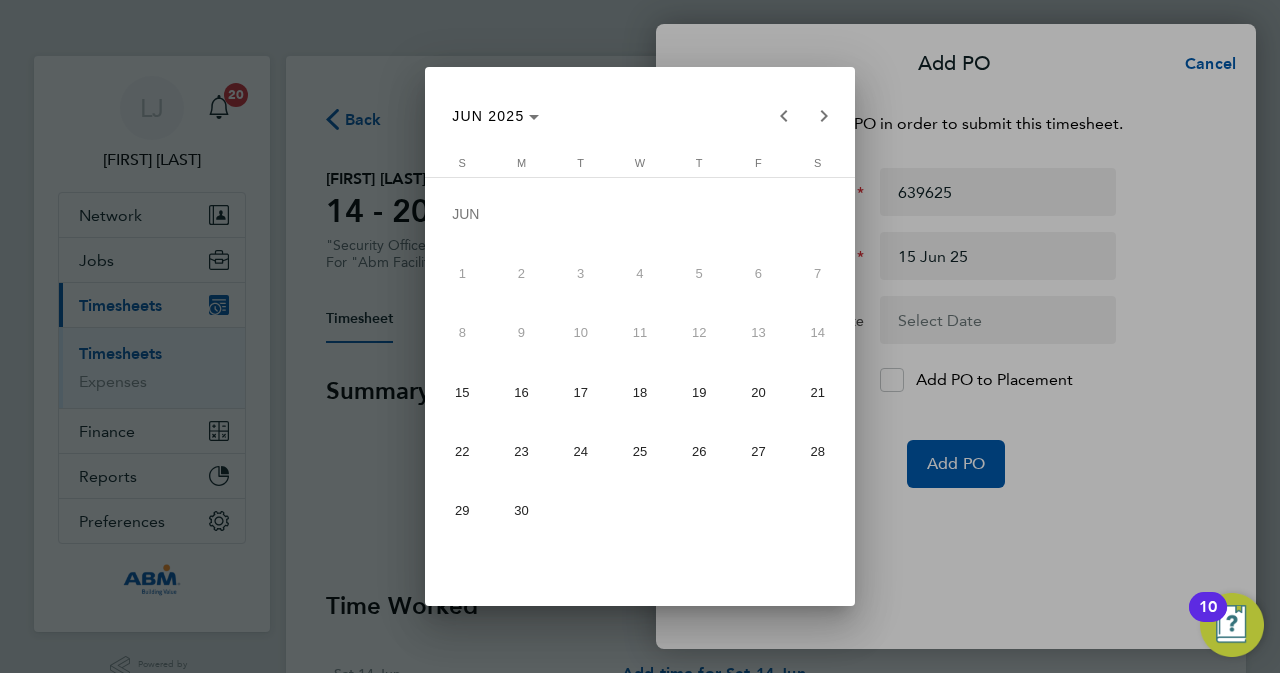 click on "16" at bounding box center [521, 391] 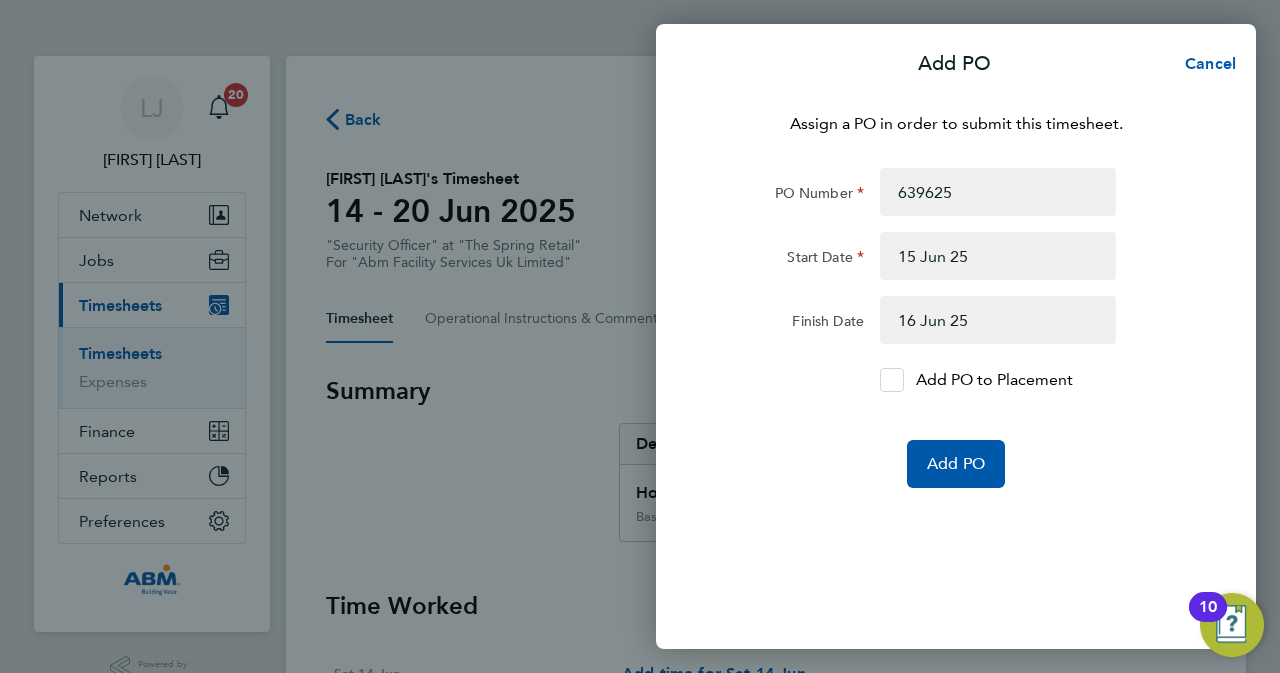 click 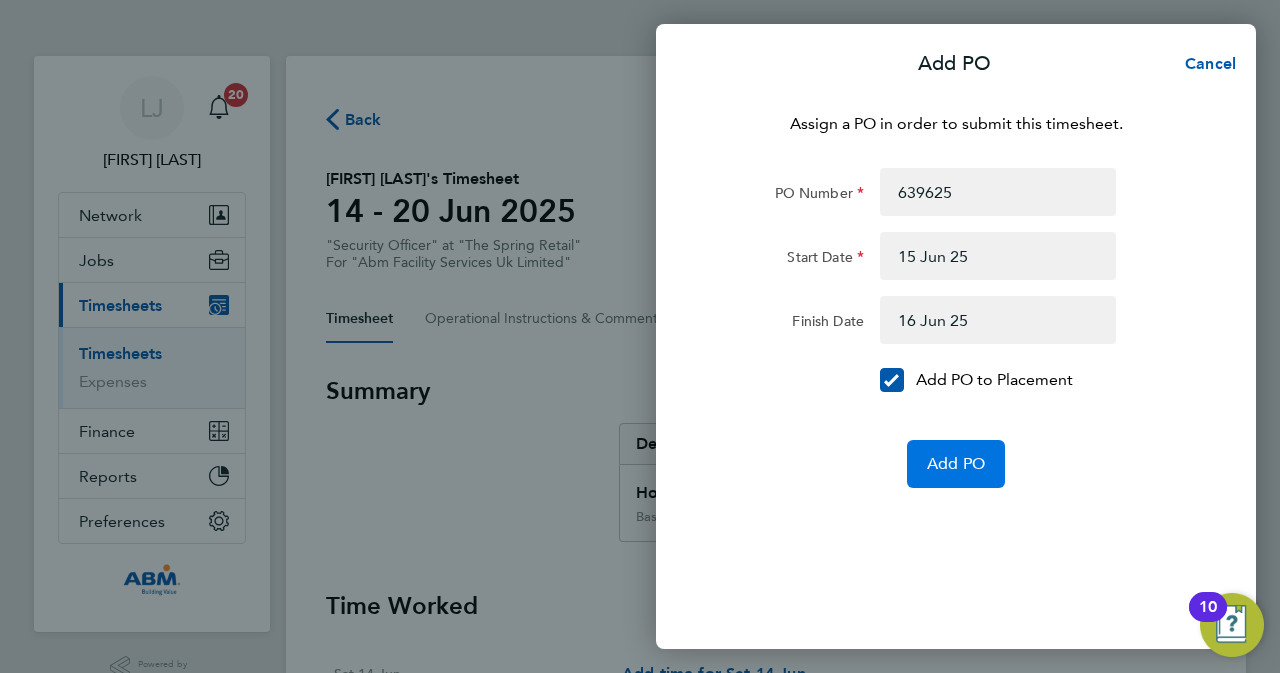 click on "Add PO" 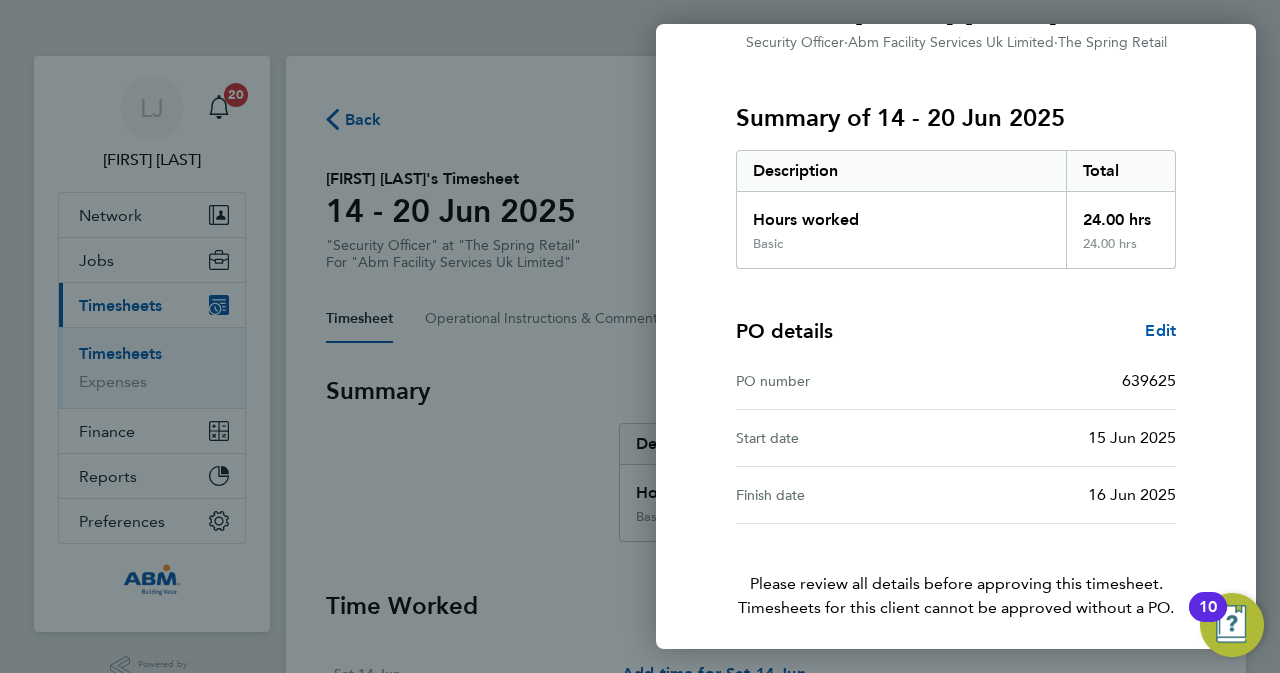 scroll, scrollTop: 282, scrollLeft: 0, axis: vertical 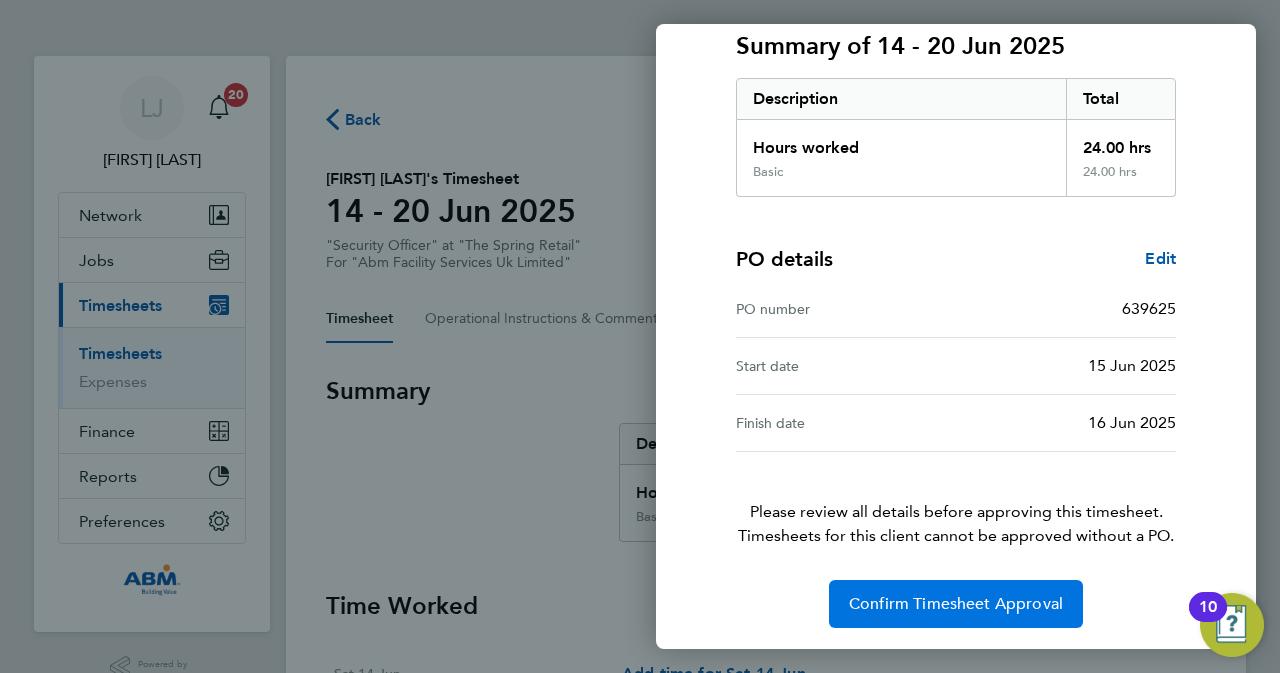 click on "Confirm Timesheet Approval" 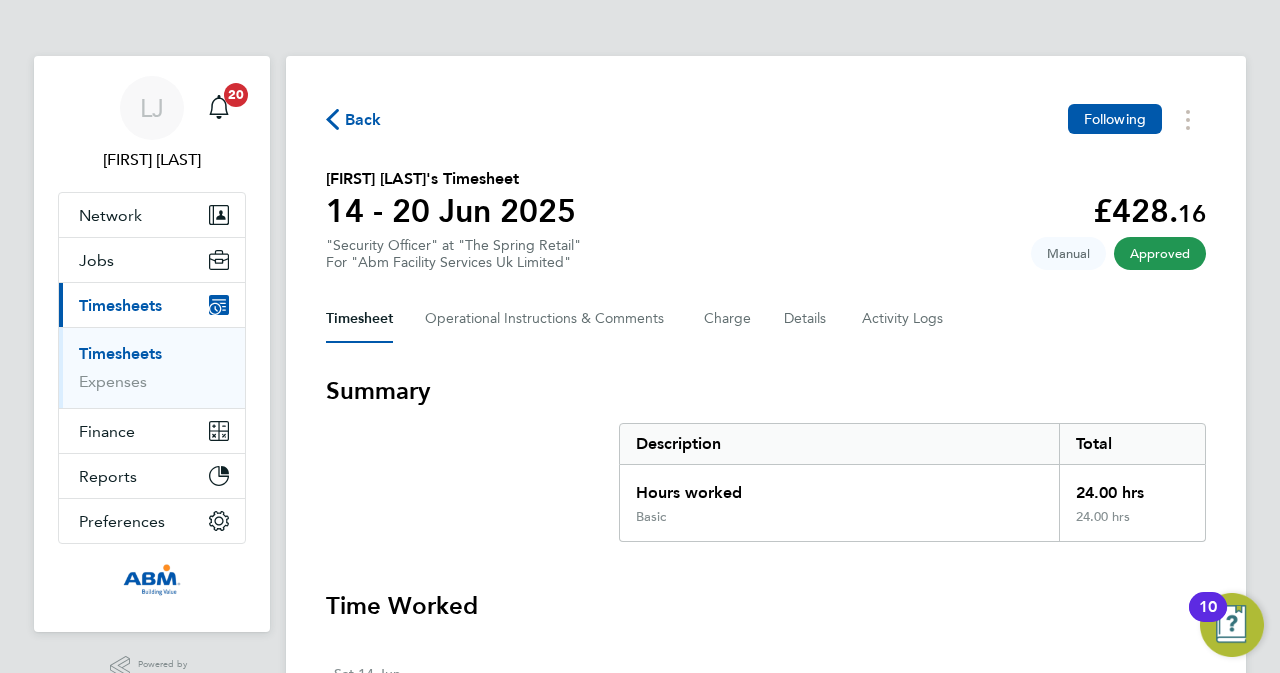 click on "Back" 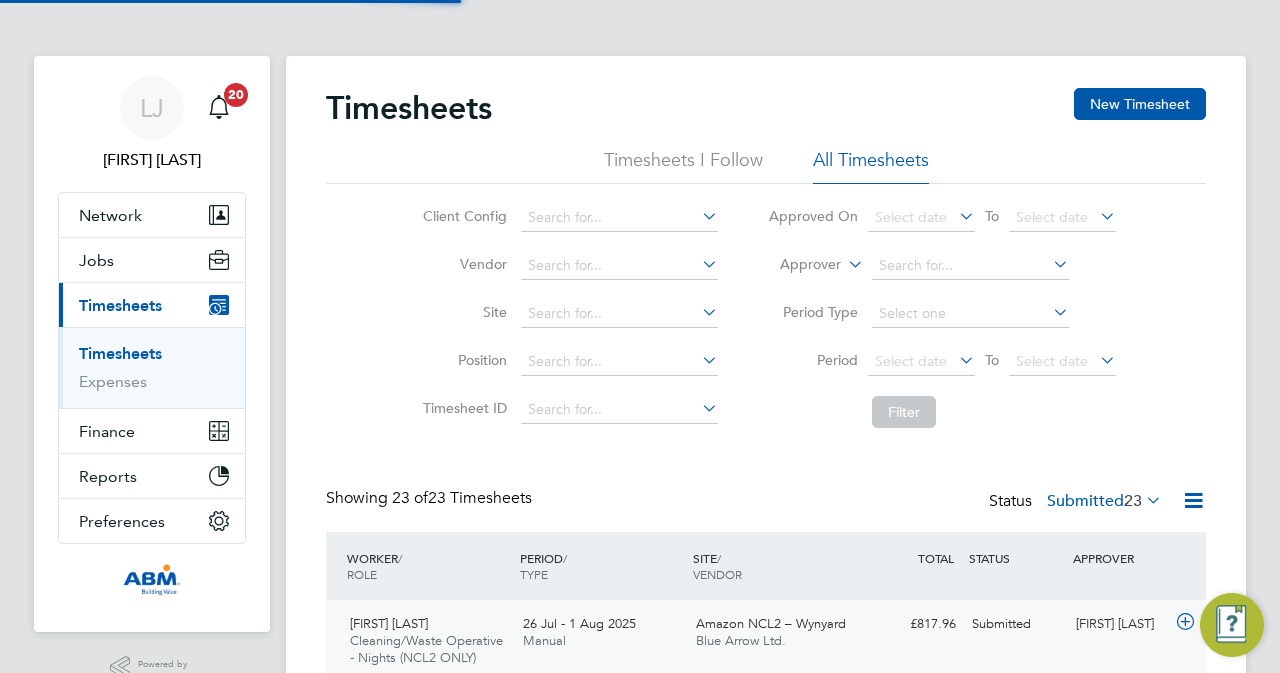scroll, scrollTop: 10, scrollLeft: 10, axis: both 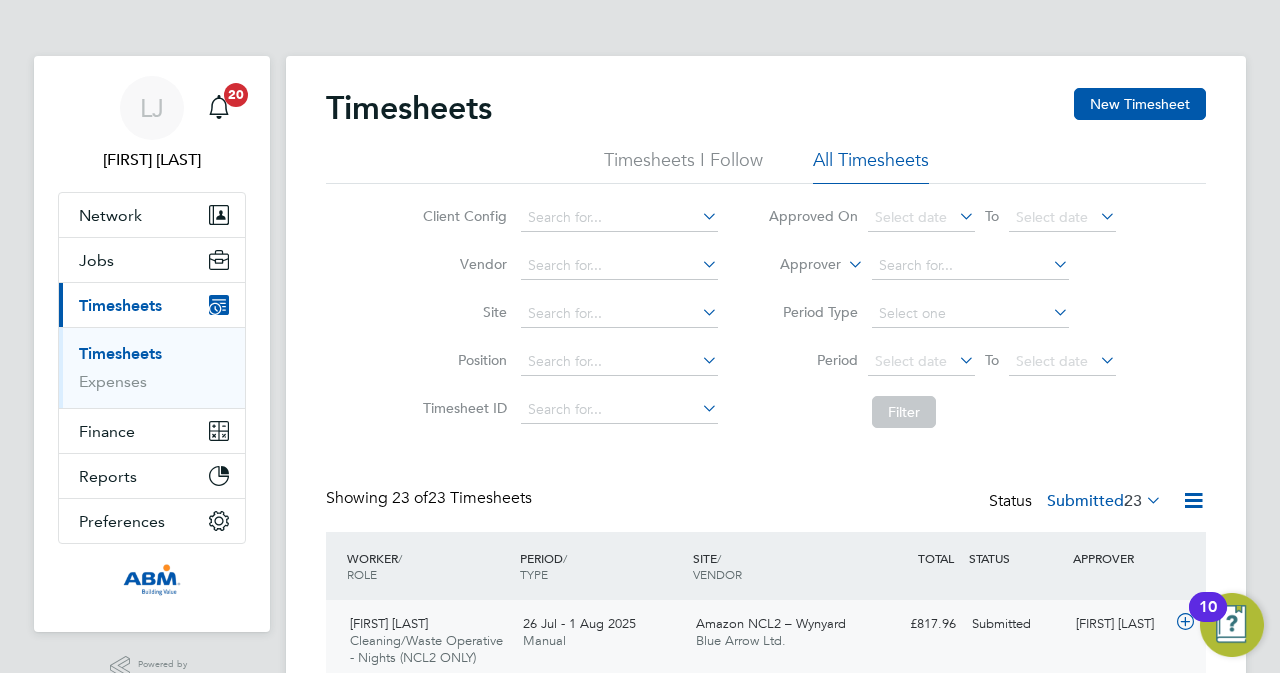 click on "[FIRST] [LAST] Cleaning/Waste Operative - Nights (NCL2 ONLY)   [DATE] - [DATE] [DATE] - [DATE] Manual Amazon NCL2 – Wynyard Blue Arrow Ltd. [PRICE] Submitted Submitted [FIRST] [LAST]" 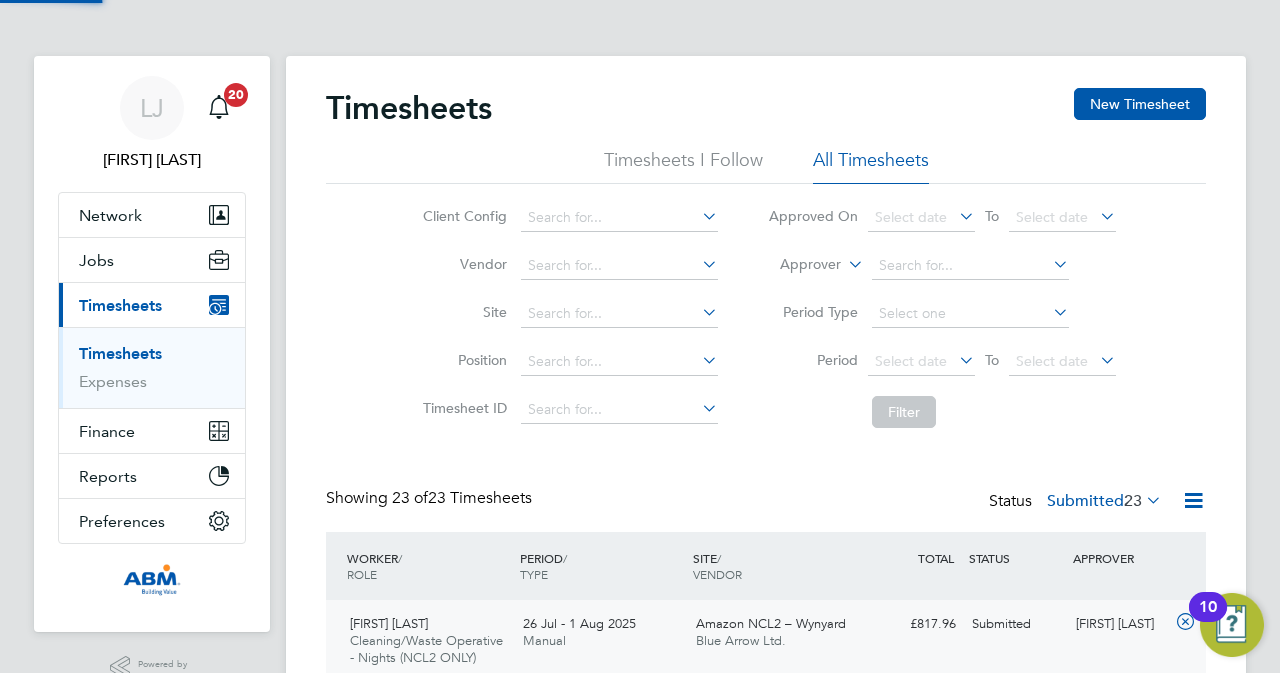 scroll, scrollTop: 10, scrollLeft: 10, axis: both 